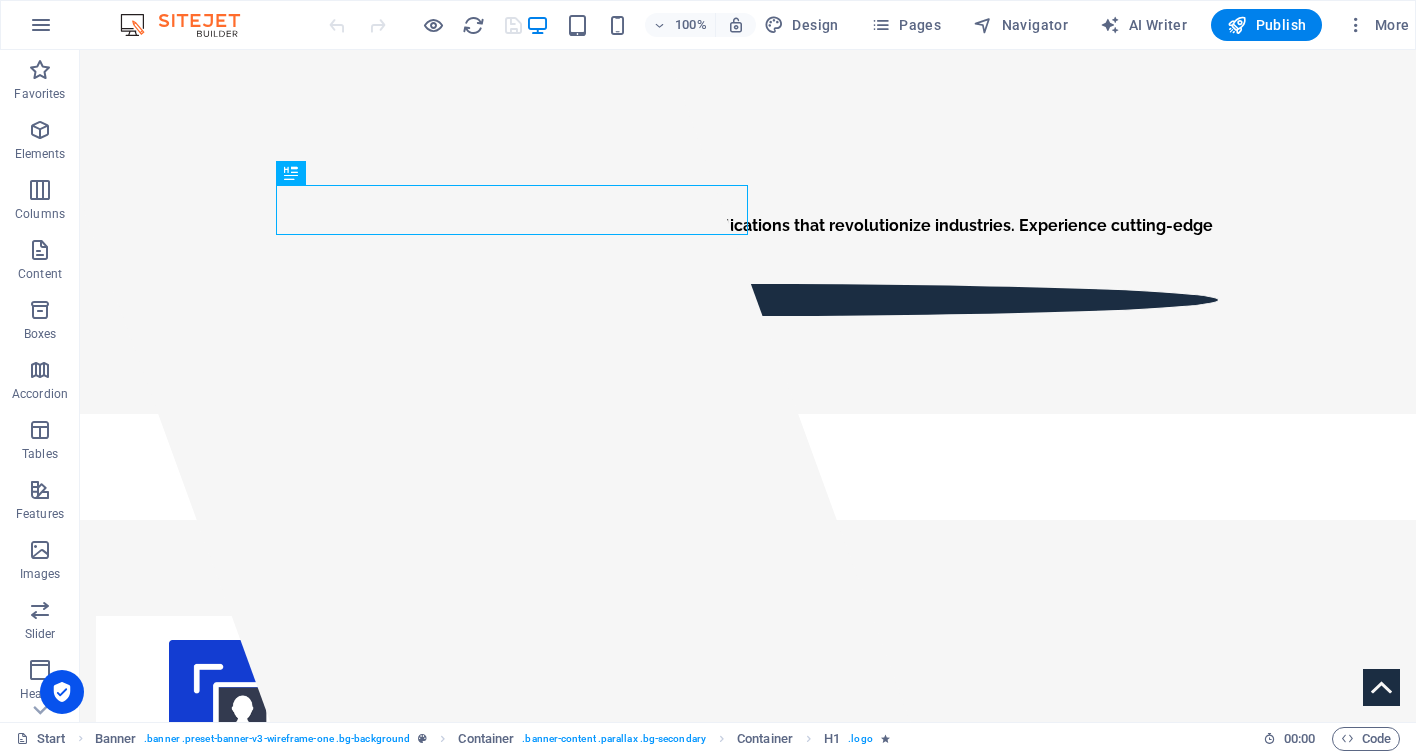 scroll, scrollTop: 0, scrollLeft: 0, axis: both 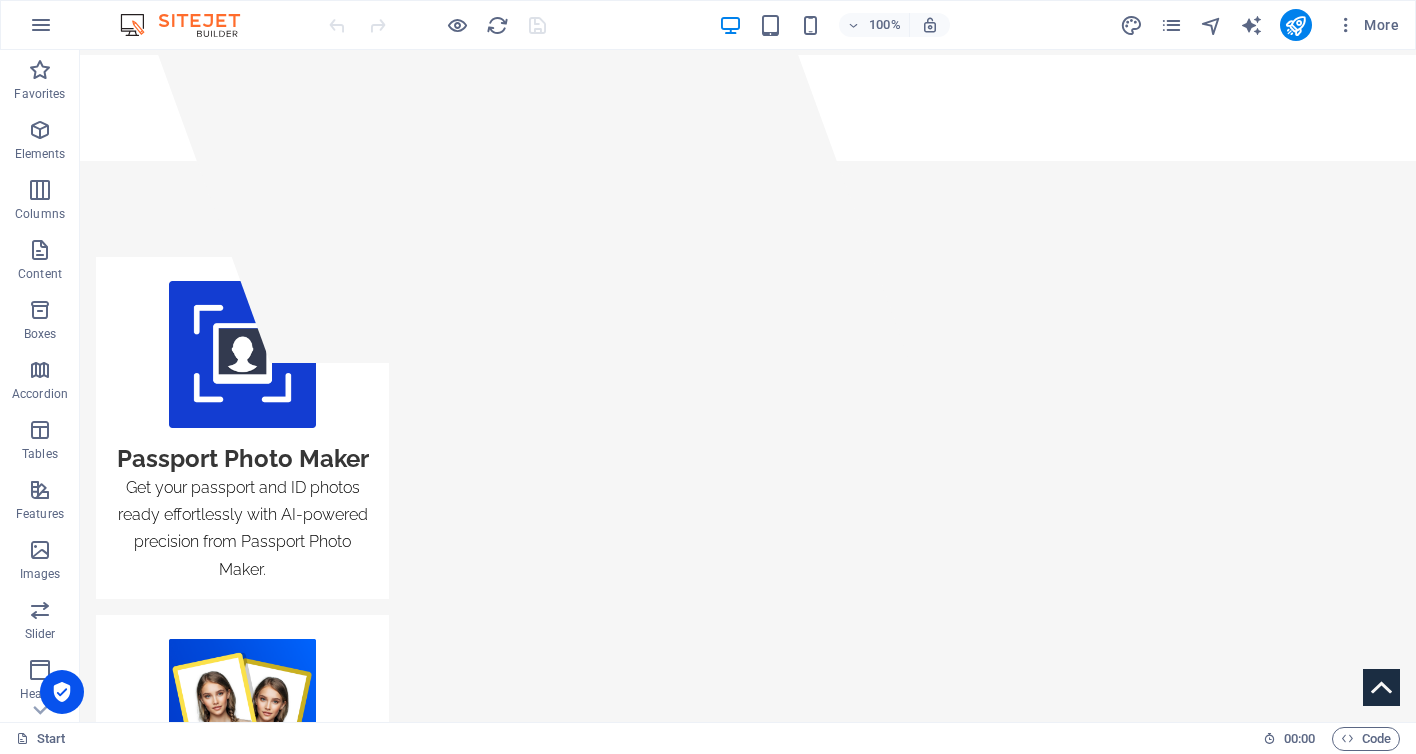 click on "More" at bounding box center (1263, 25) 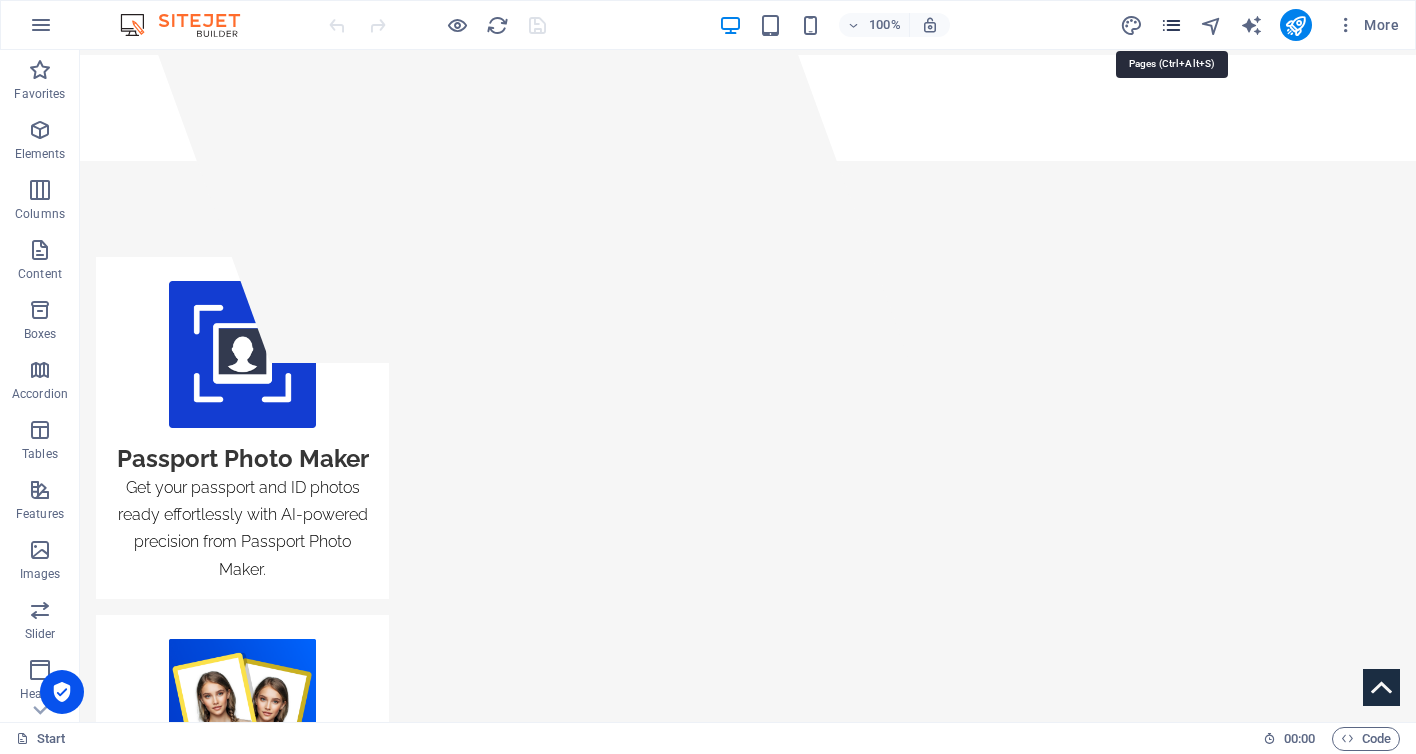 click at bounding box center (1171, 25) 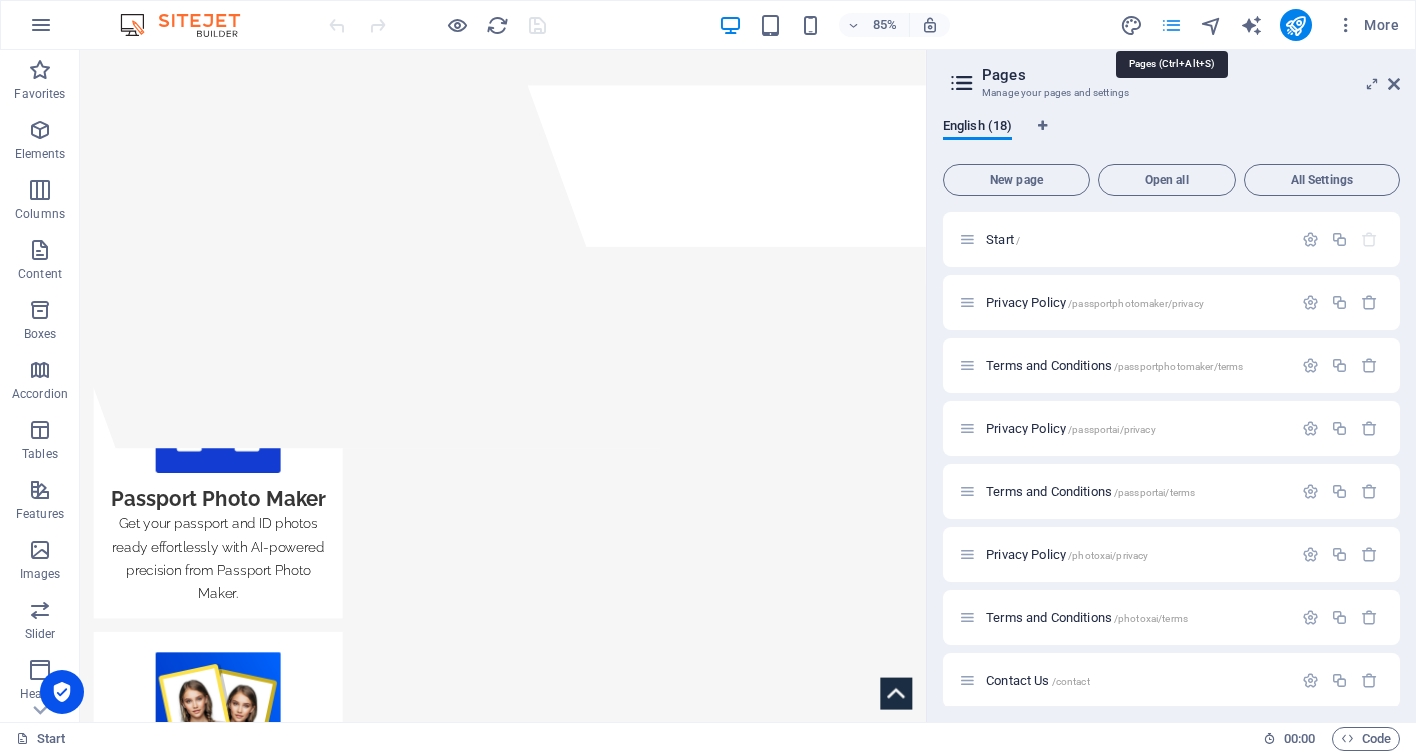 click at bounding box center (1171, 25) 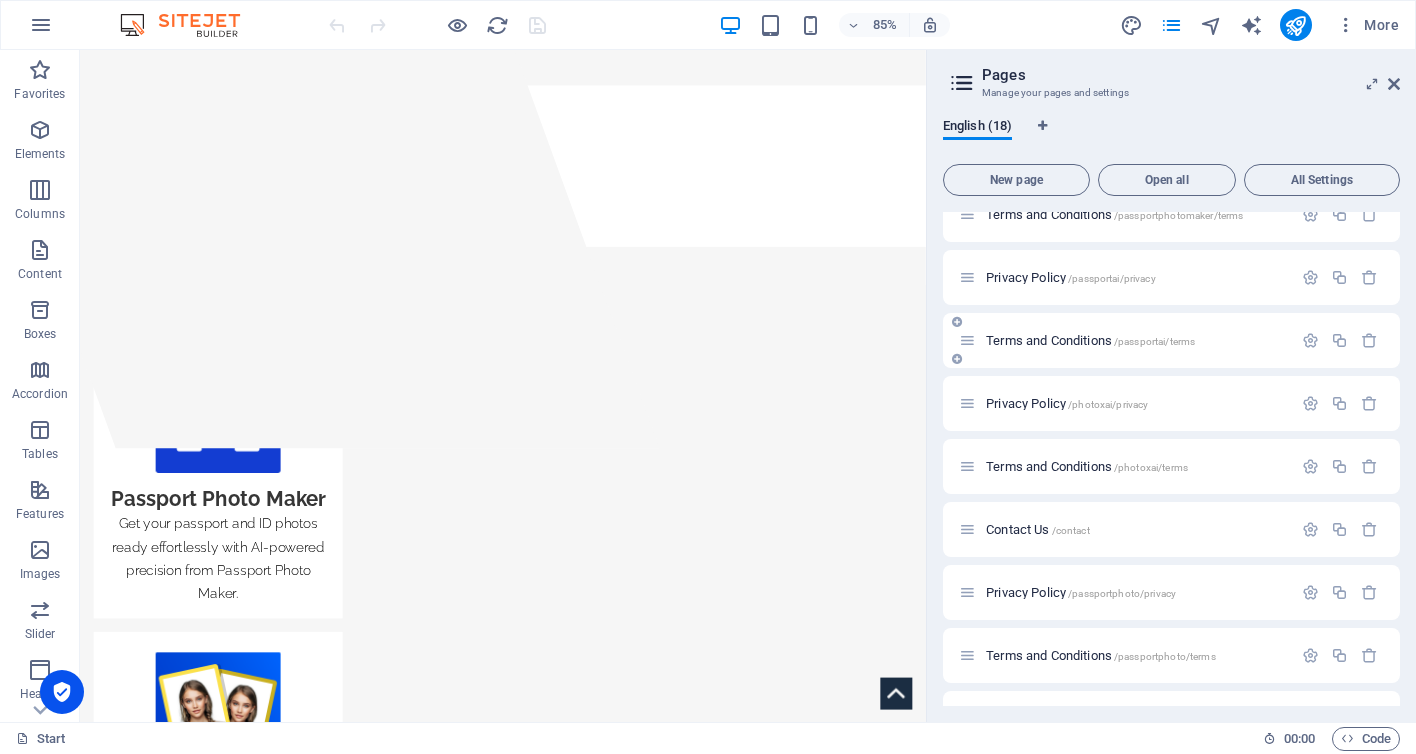 scroll, scrollTop: 640, scrollLeft: 0, axis: vertical 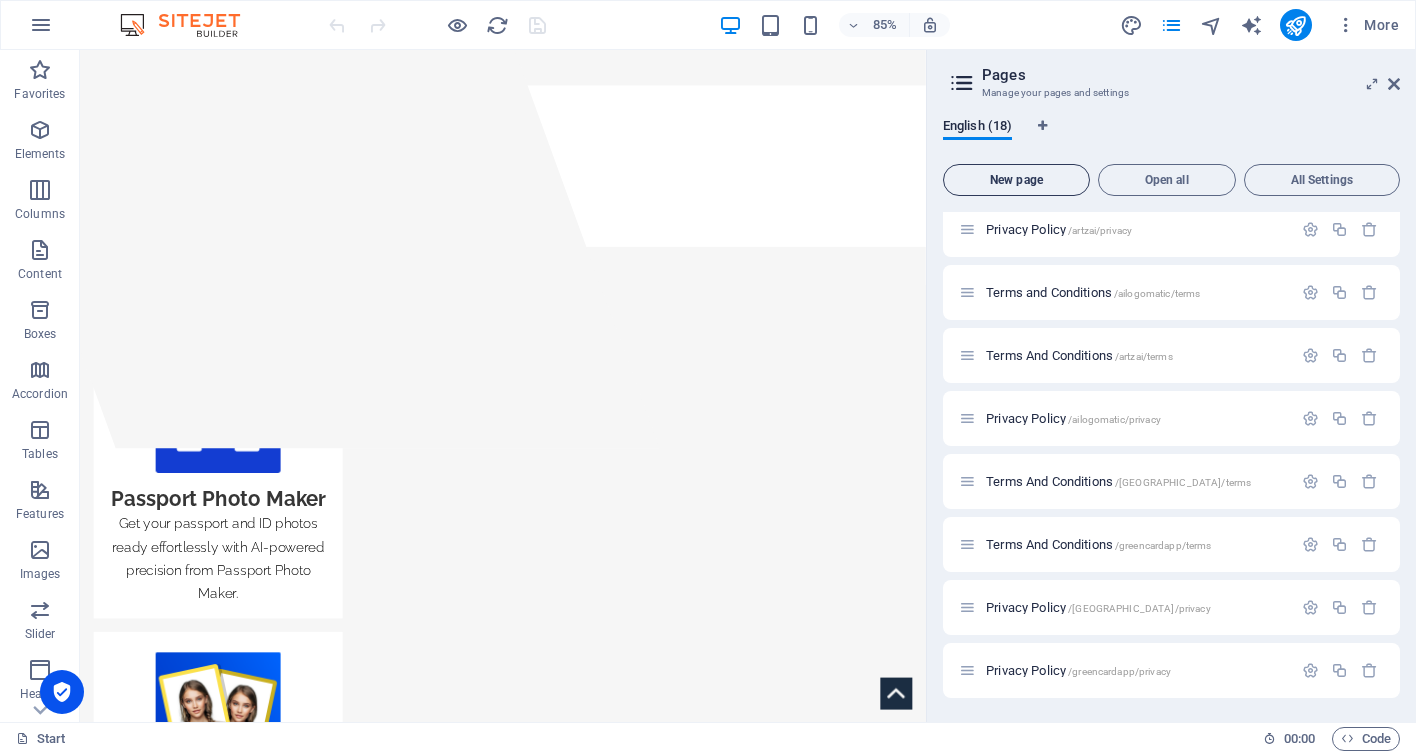 click on "New page" at bounding box center [1016, 180] 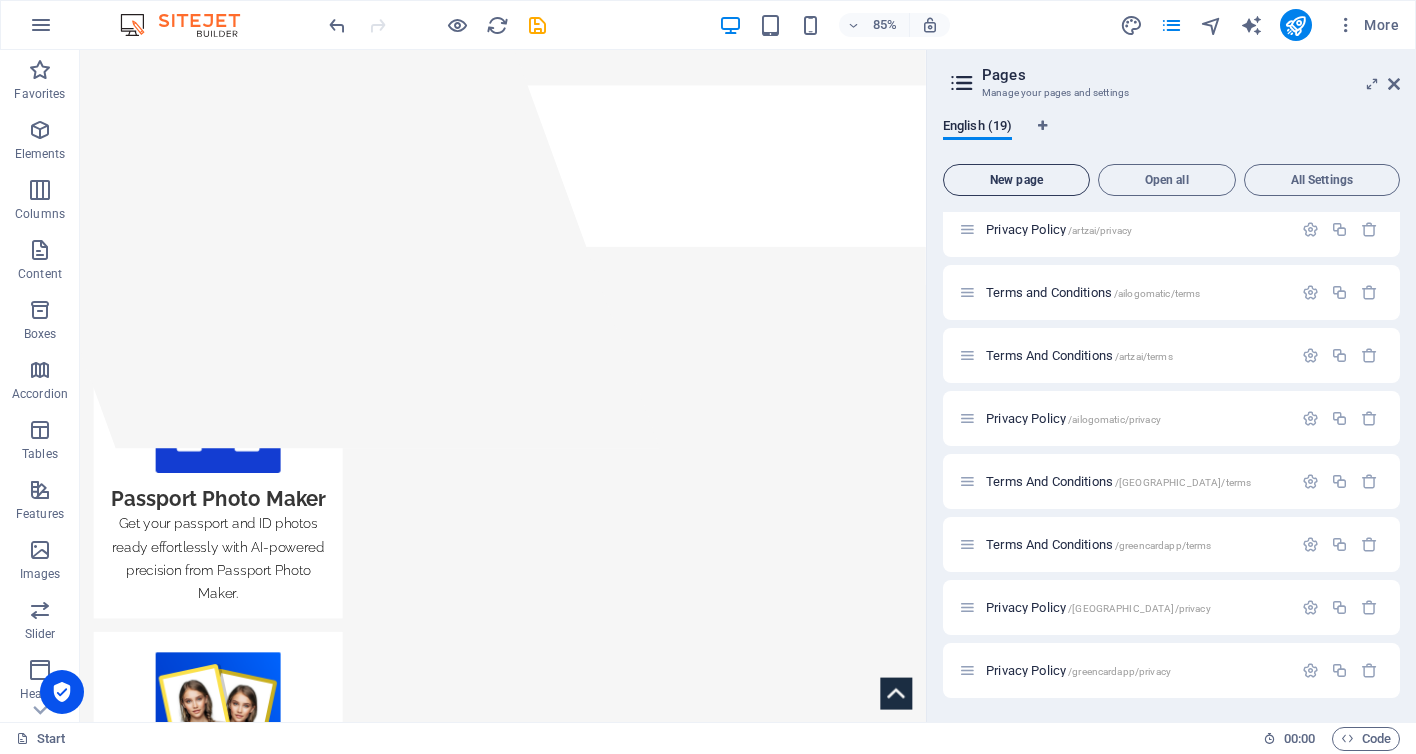 scroll, scrollTop: 990, scrollLeft: 0, axis: vertical 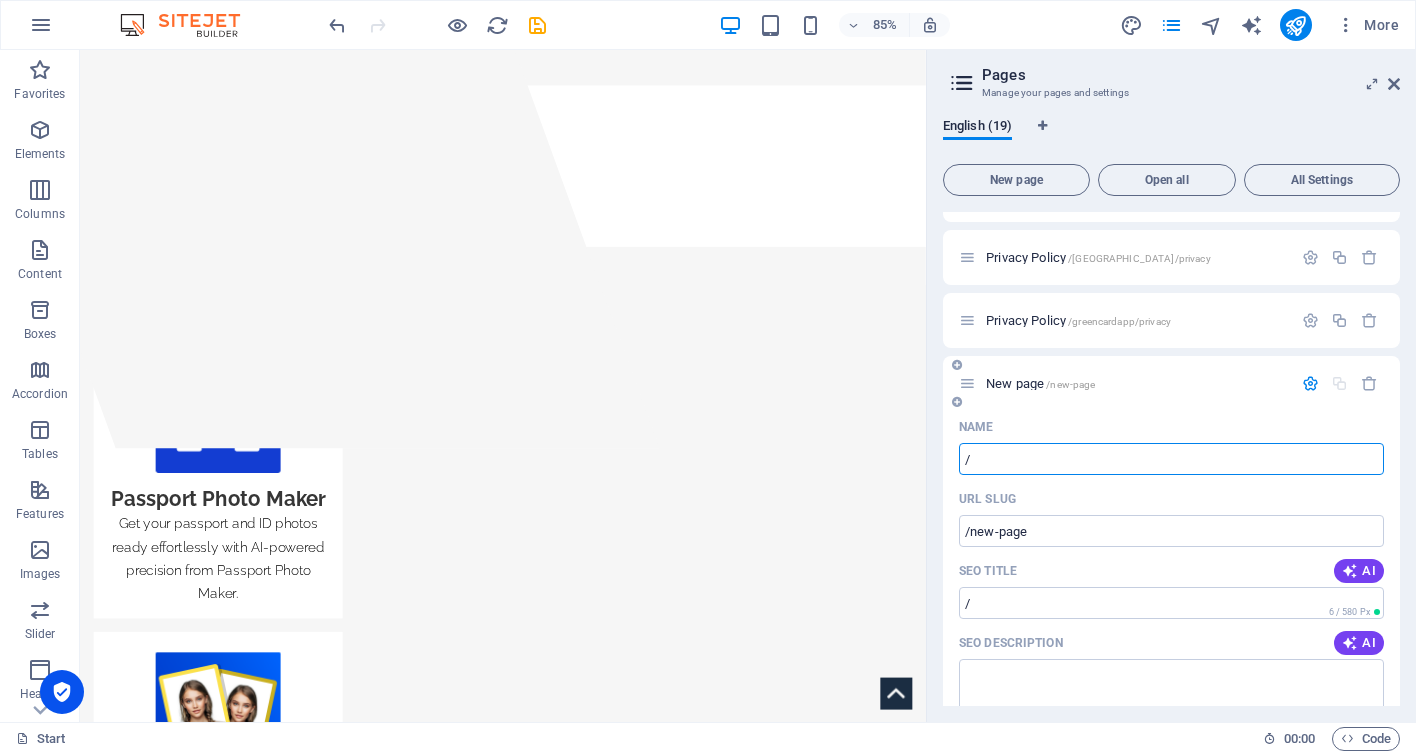 type on "/" 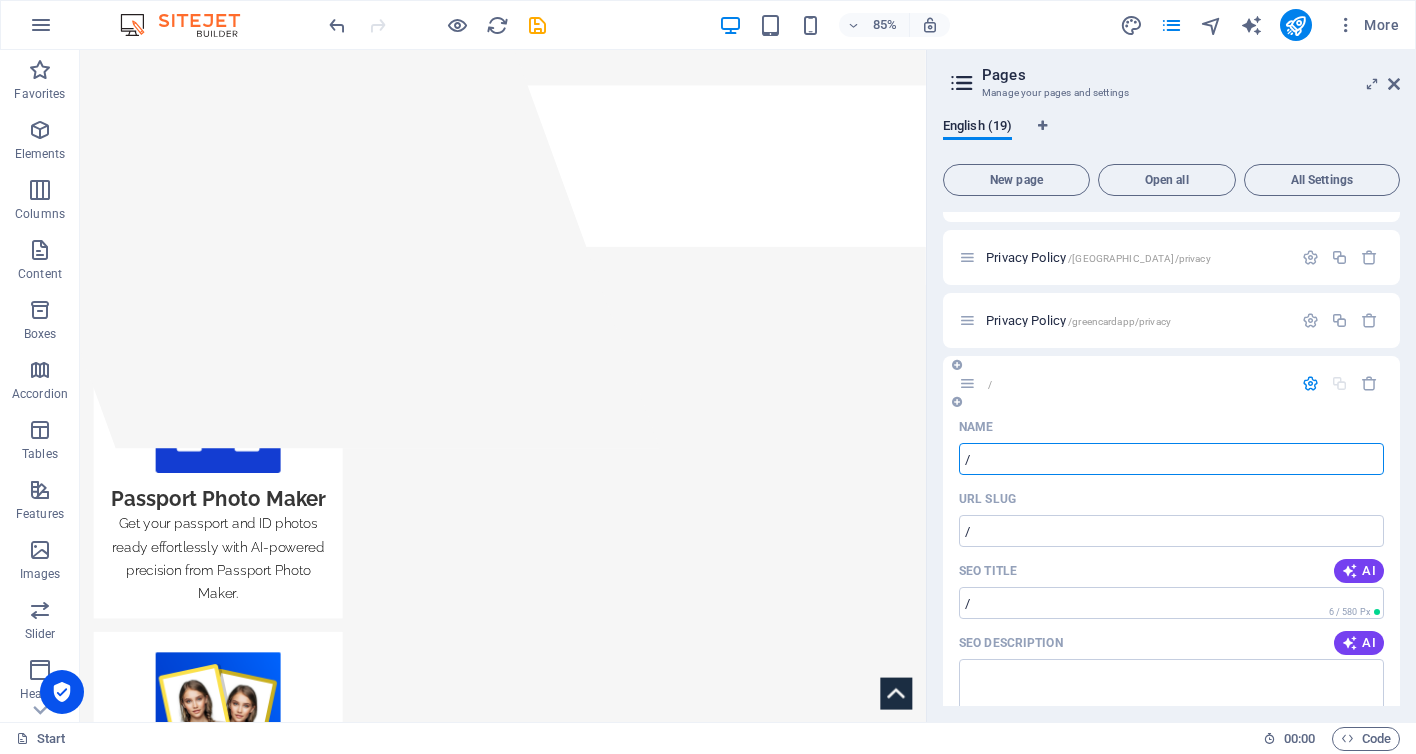 type on "/" 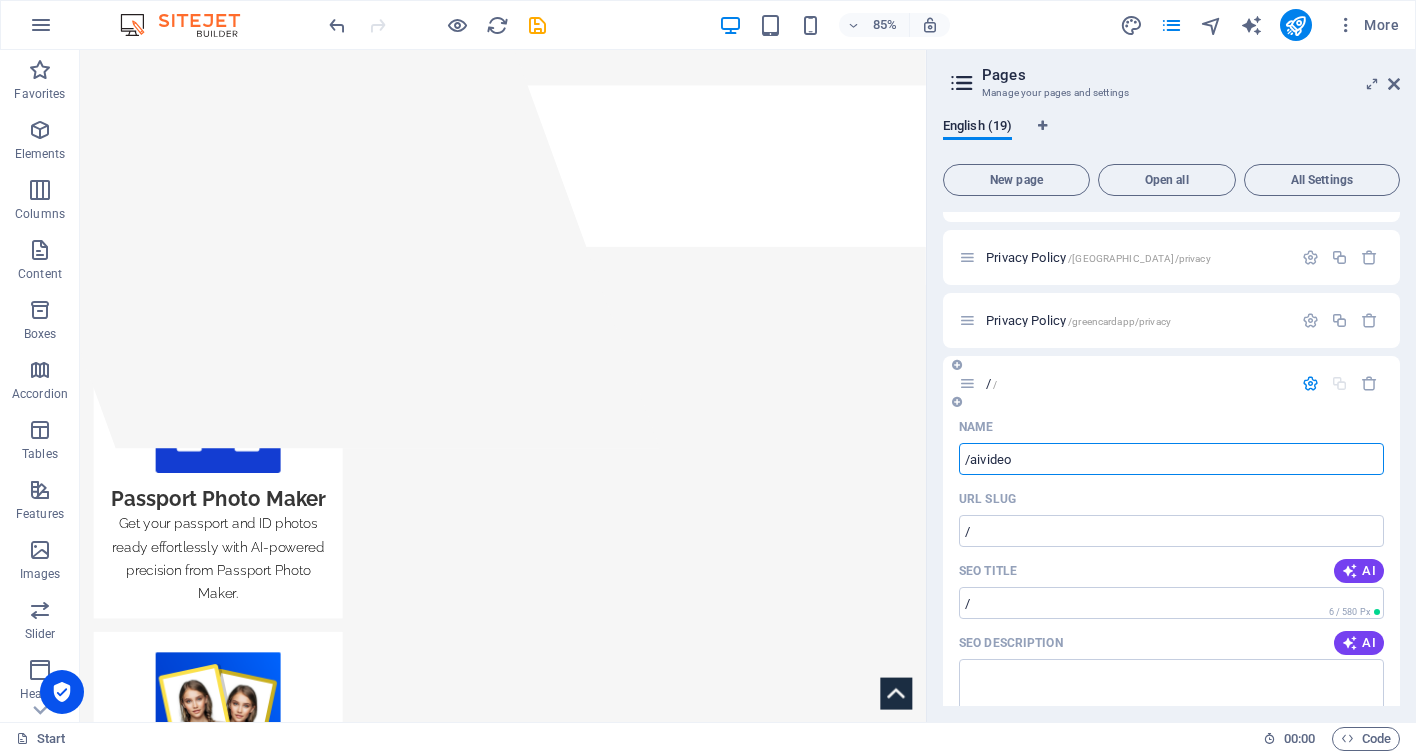type on "/aivideo" 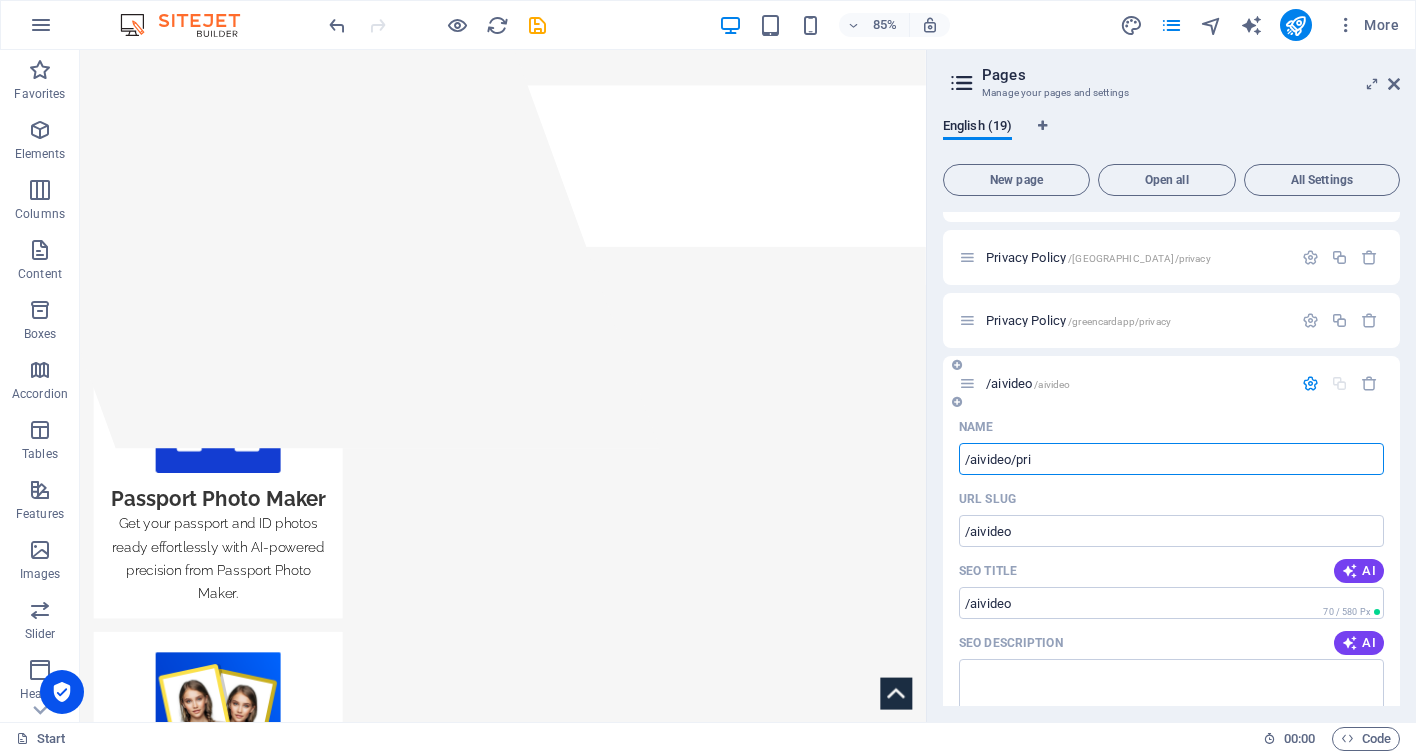 type on "/aivideo/priv" 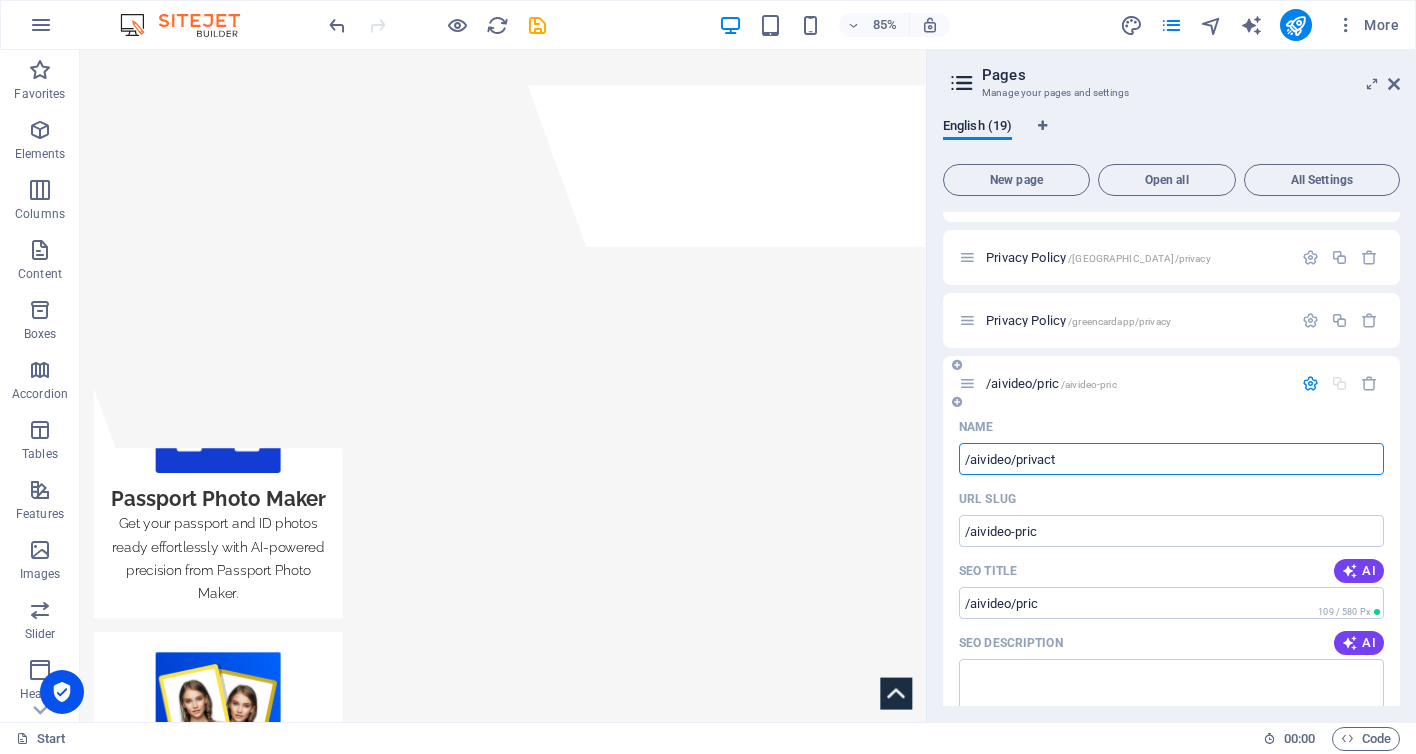 type on "/aivideo/privact" 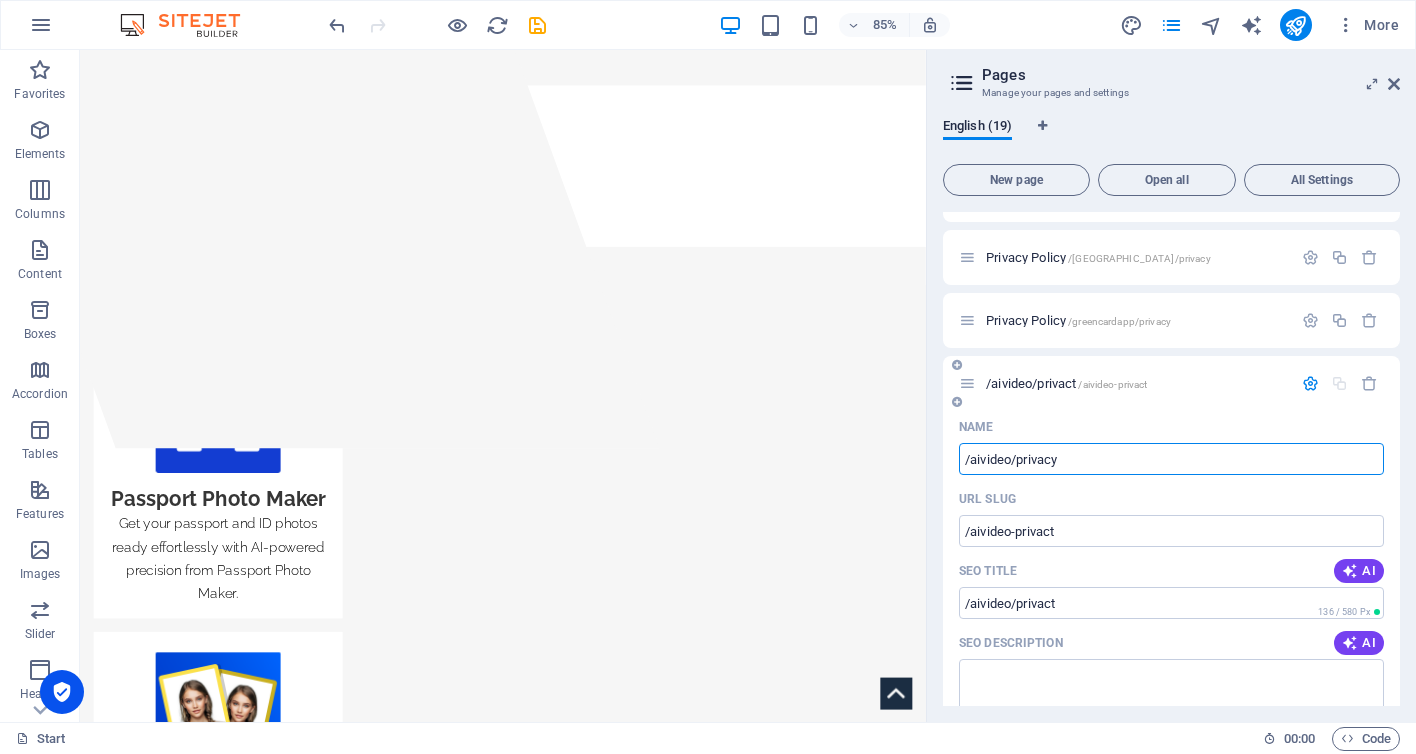 type on "/aivideo/privacy" 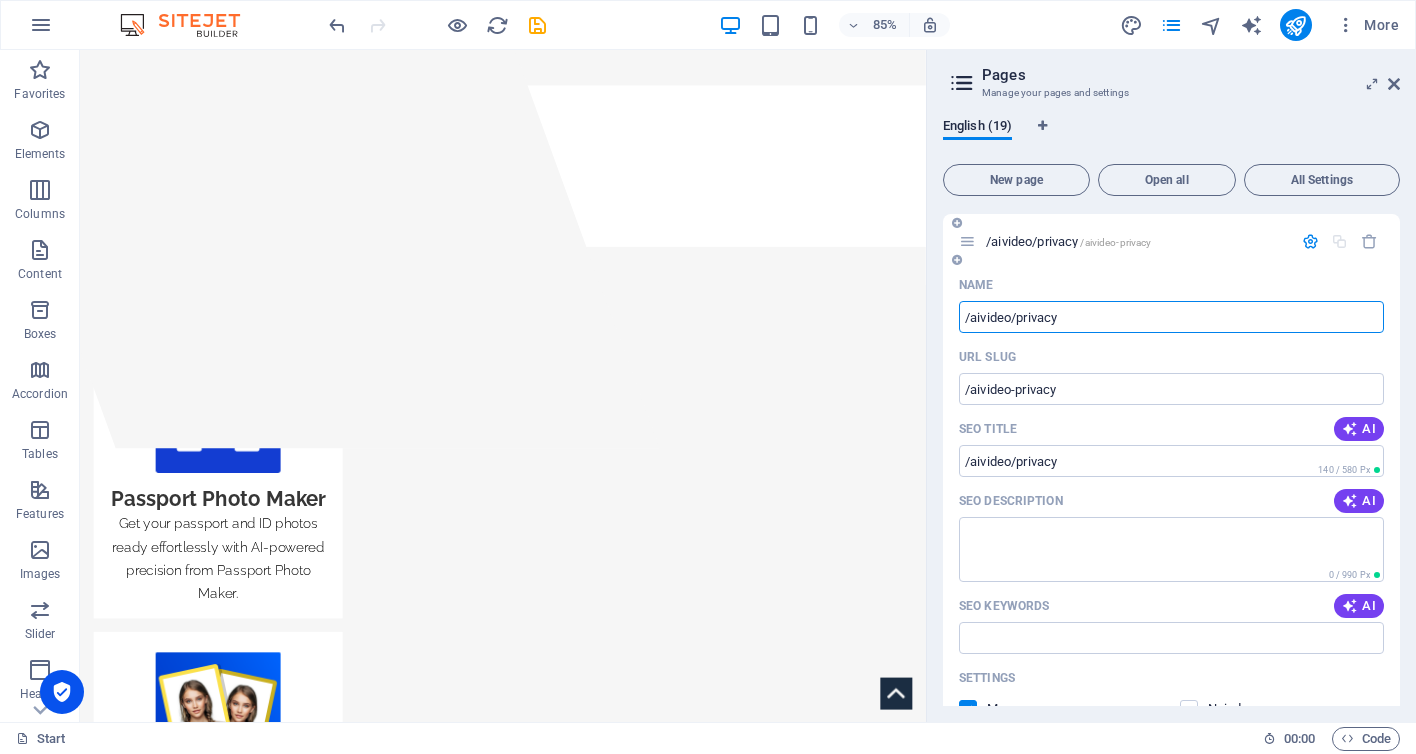 scroll, scrollTop: 1127, scrollLeft: 0, axis: vertical 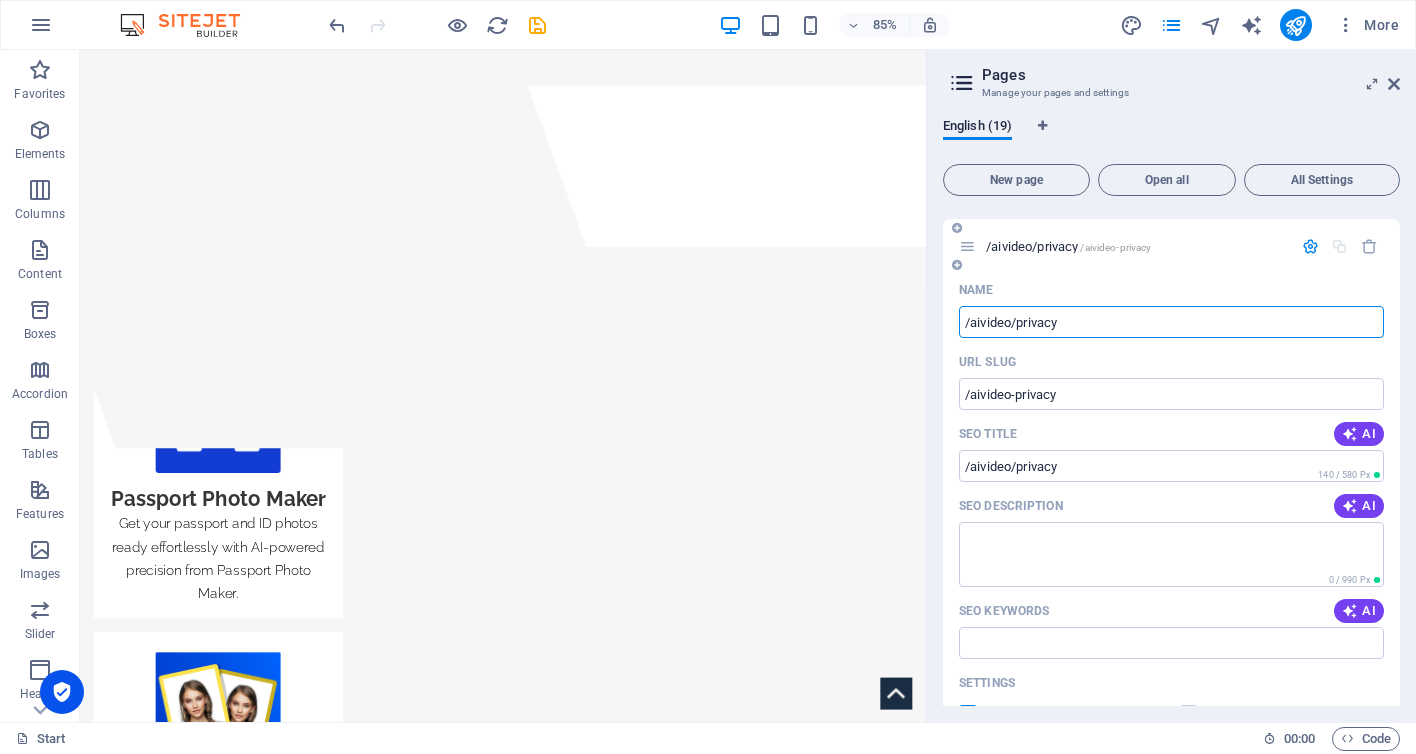 type on "/aivideo/privacy" 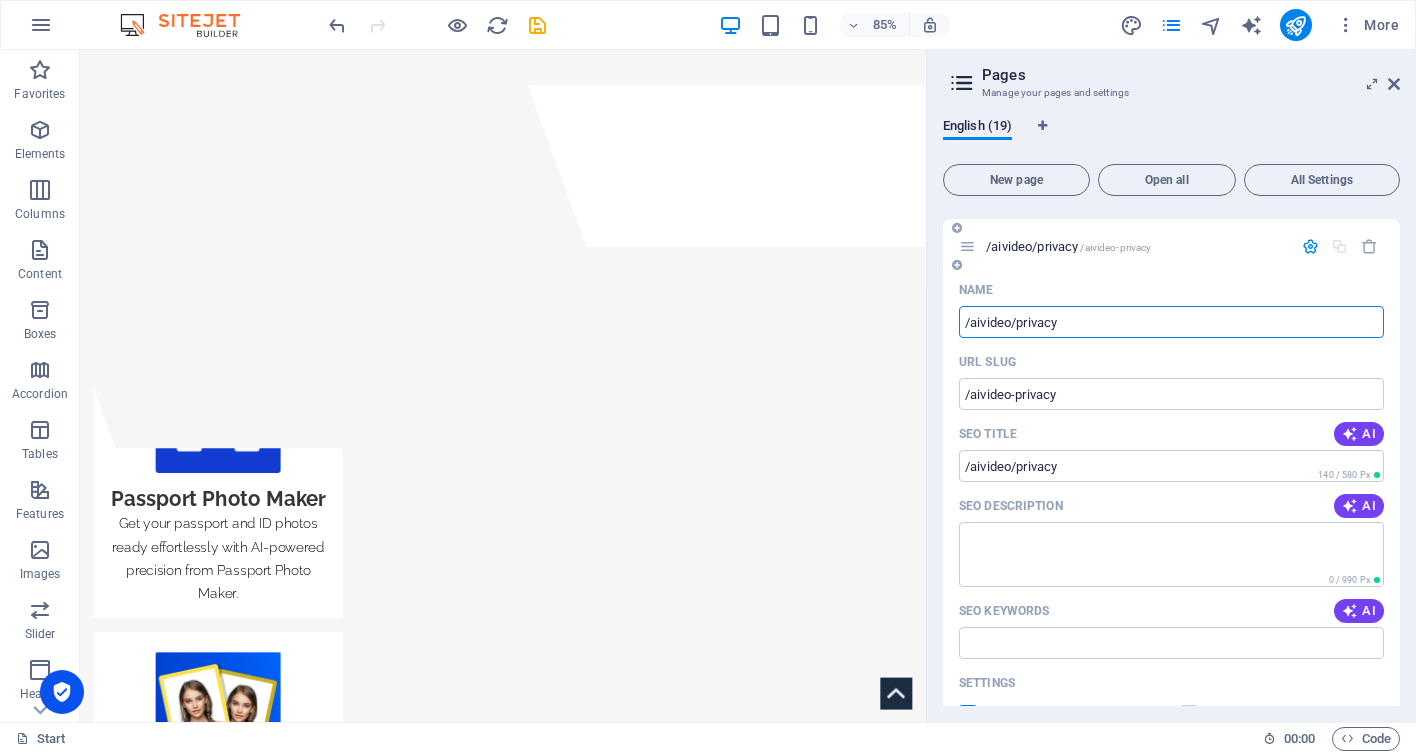 click on "/aivideo/privacy /aivideo-privacy" at bounding box center (1068, 246) 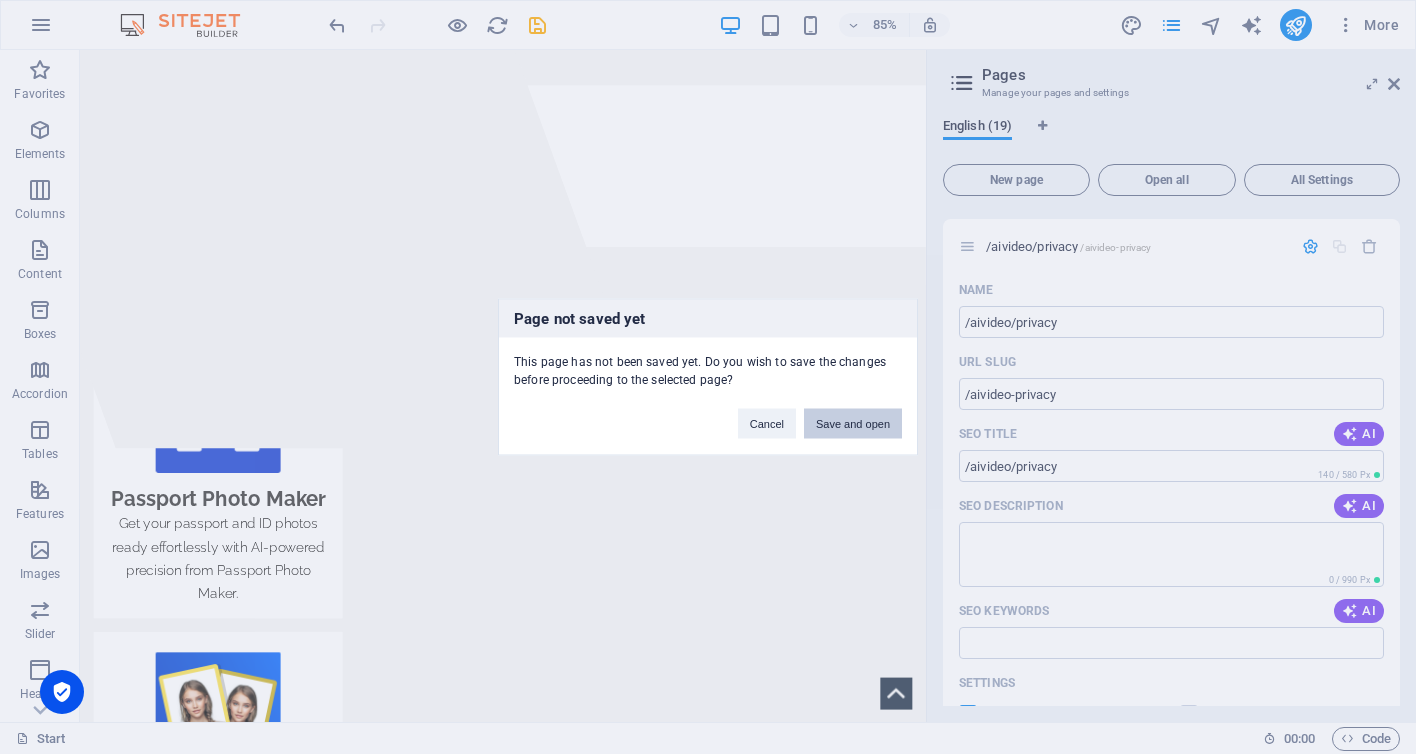 click on "Save and open" at bounding box center (853, 424) 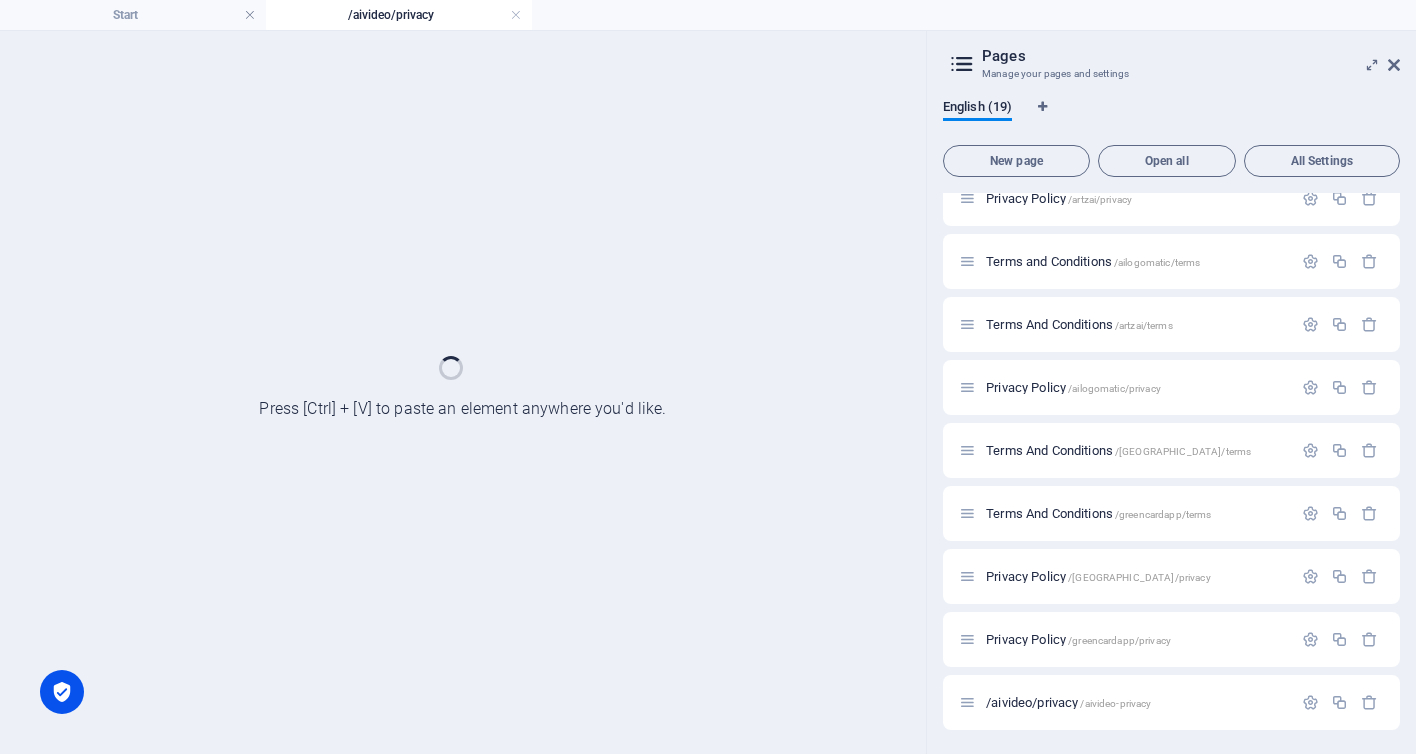 scroll, scrollTop: 0, scrollLeft: 0, axis: both 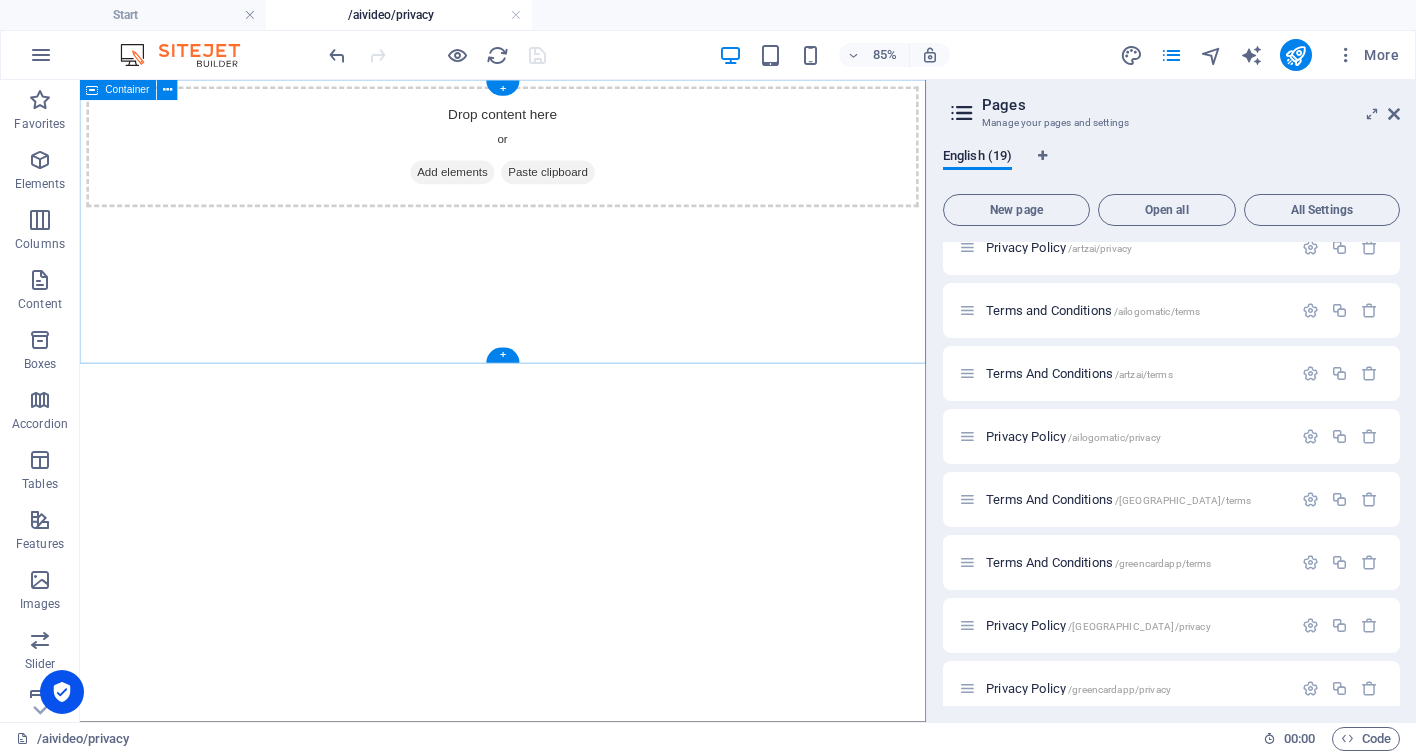 click on "Add elements" at bounding box center (518, 189) 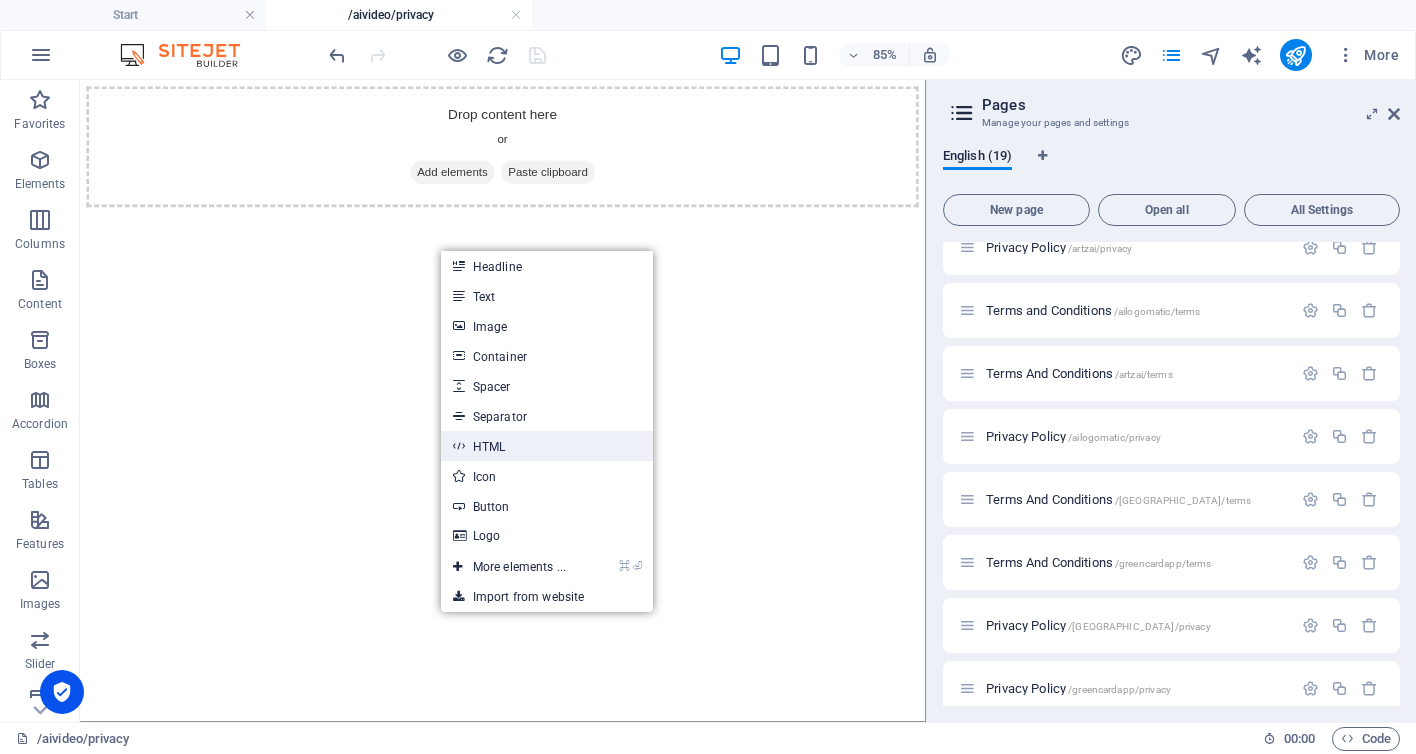 click on "HTML" at bounding box center [547, 446] 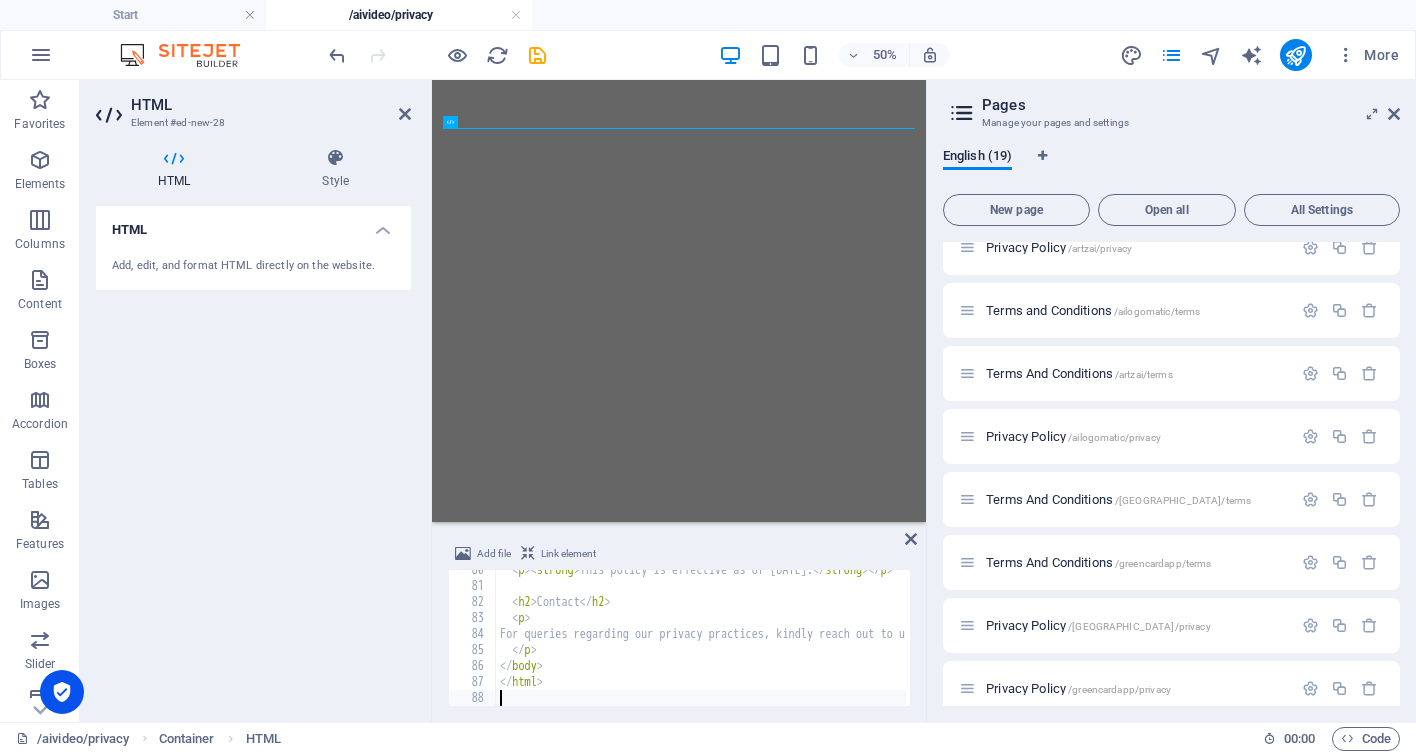scroll, scrollTop: 1272, scrollLeft: 0, axis: vertical 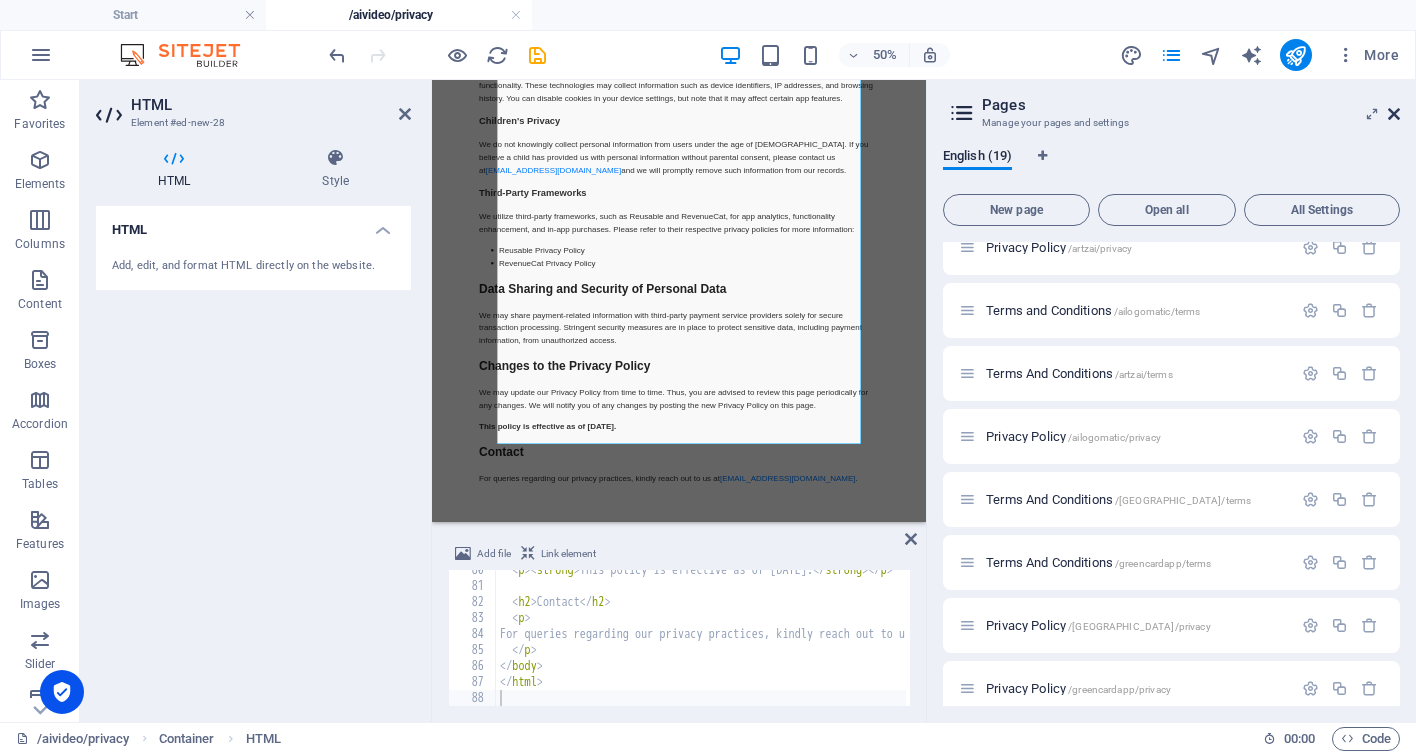 click at bounding box center [1394, 114] 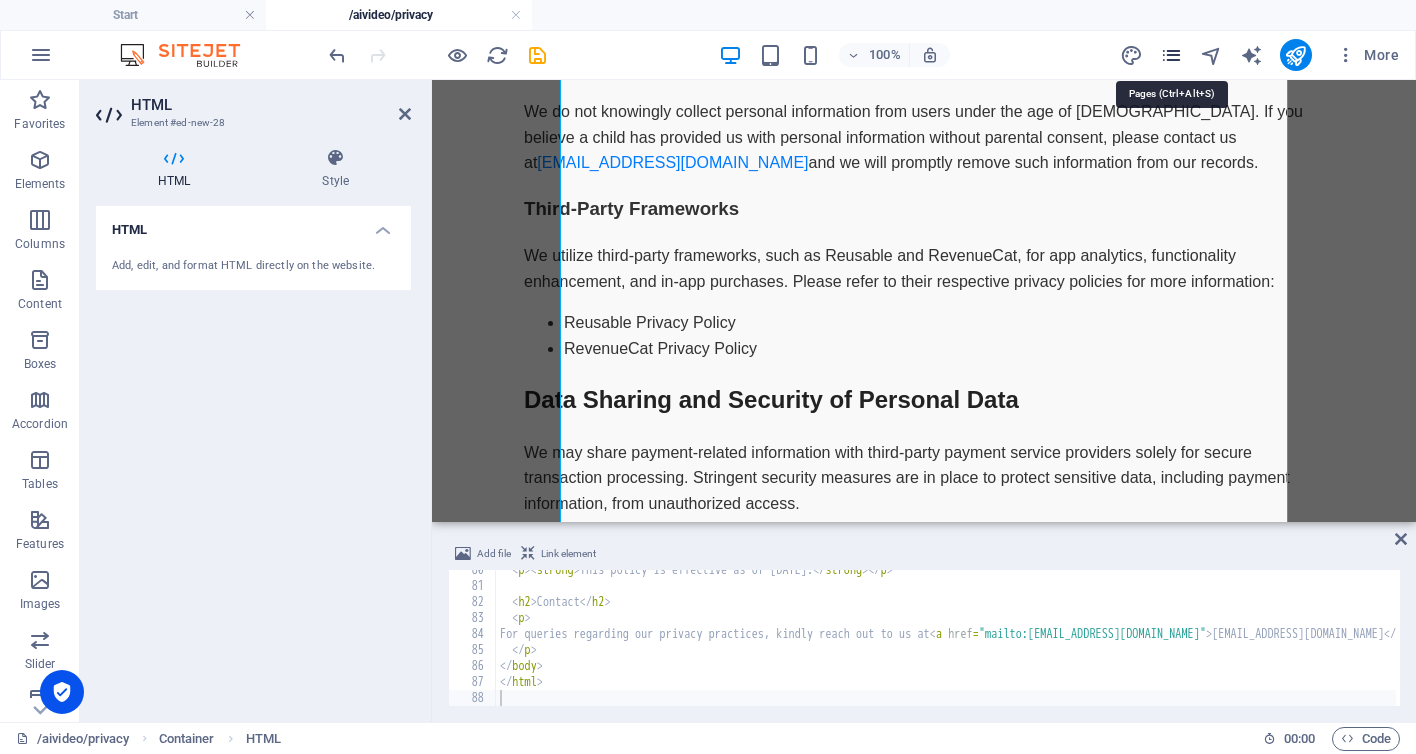 click at bounding box center (1171, 55) 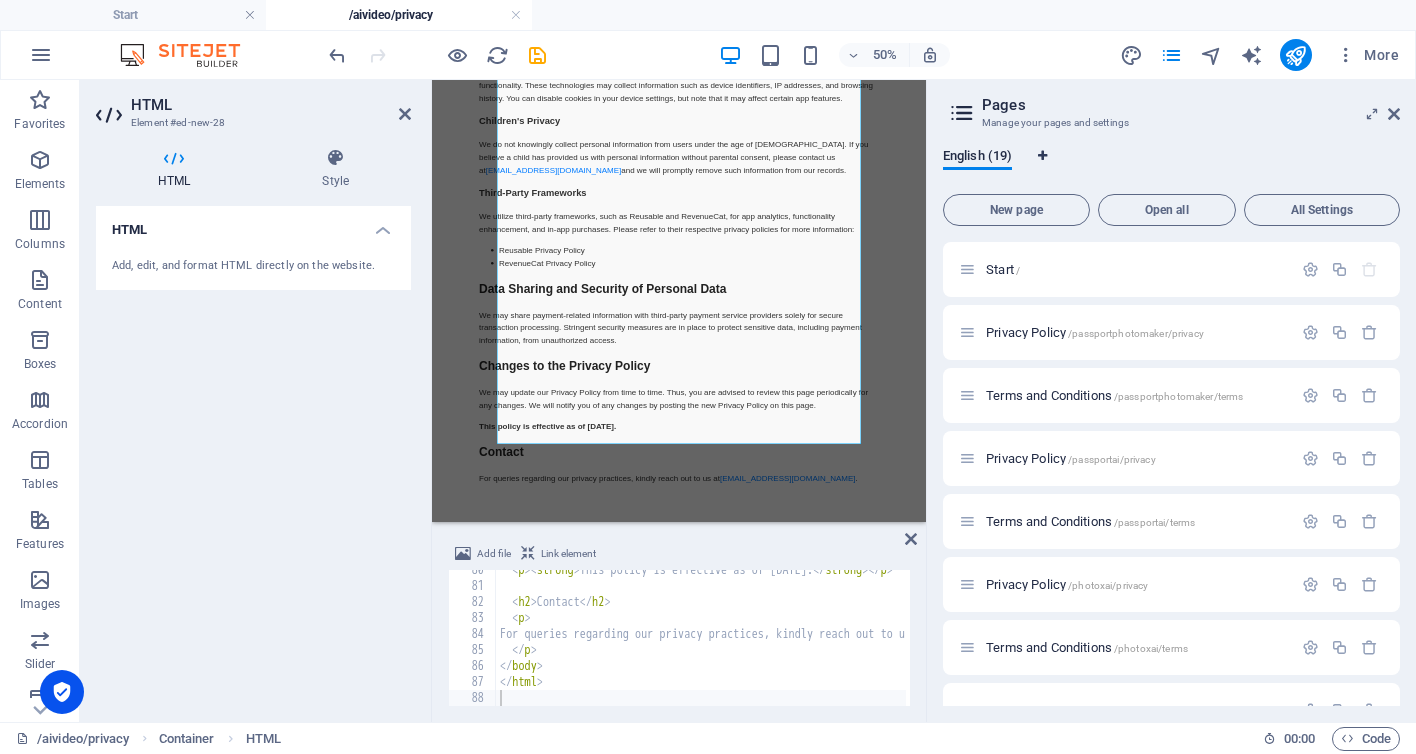 click at bounding box center (1042, 156) 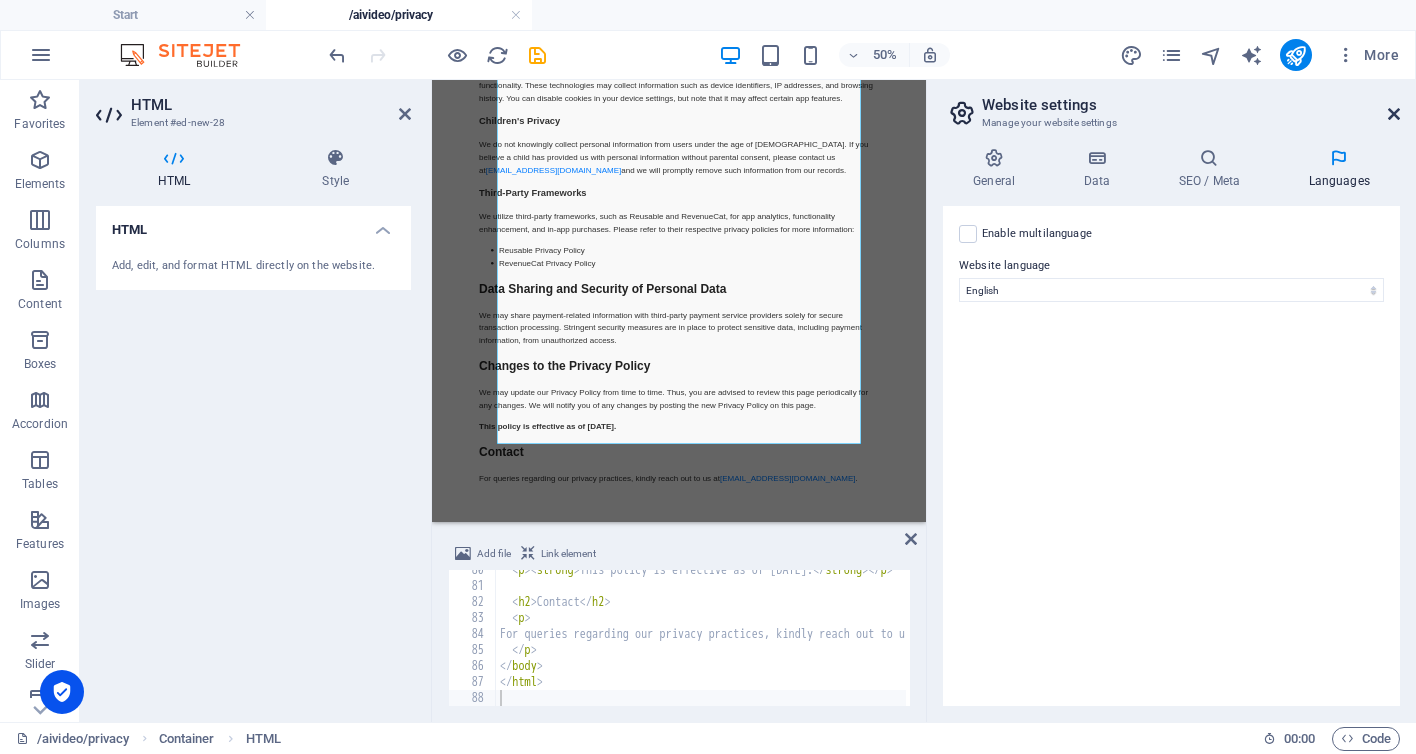 click at bounding box center (1394, 114) 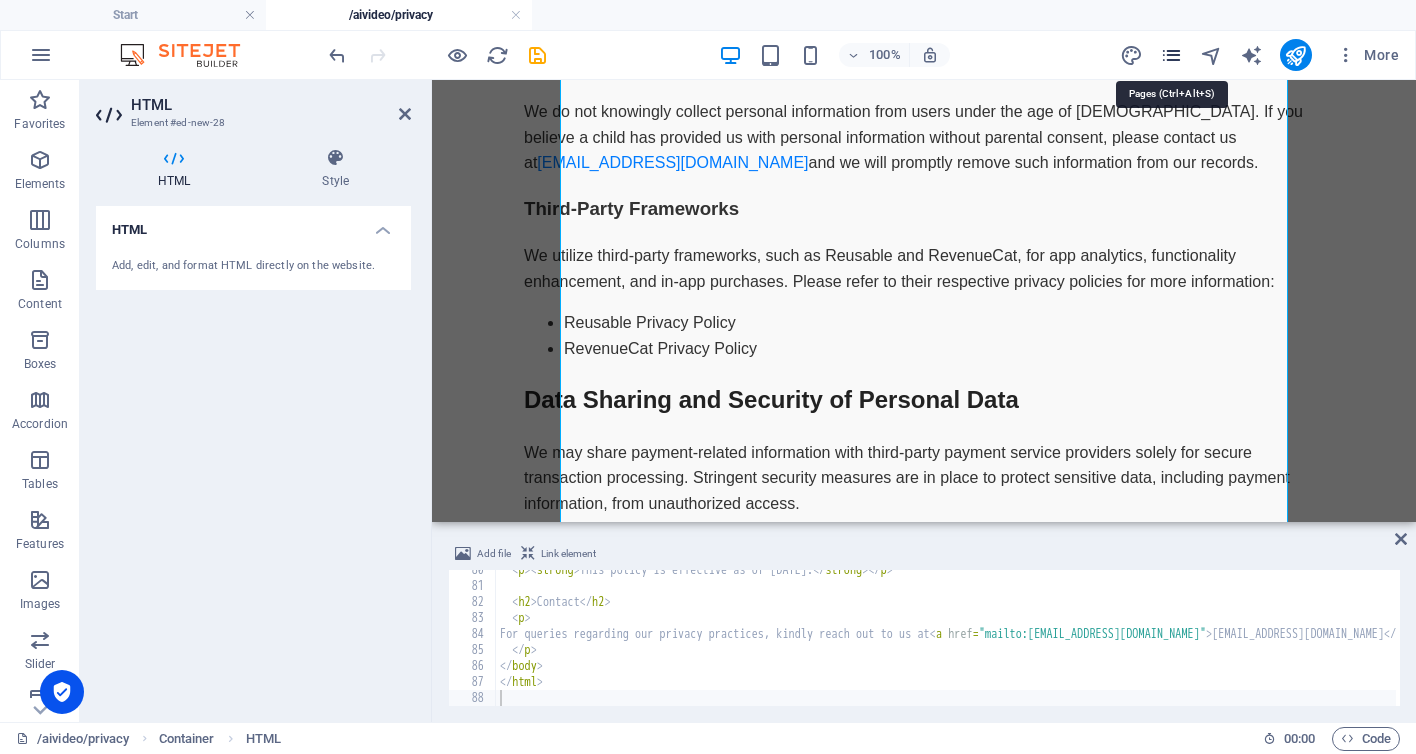 click at bounding box center [1171, 55] 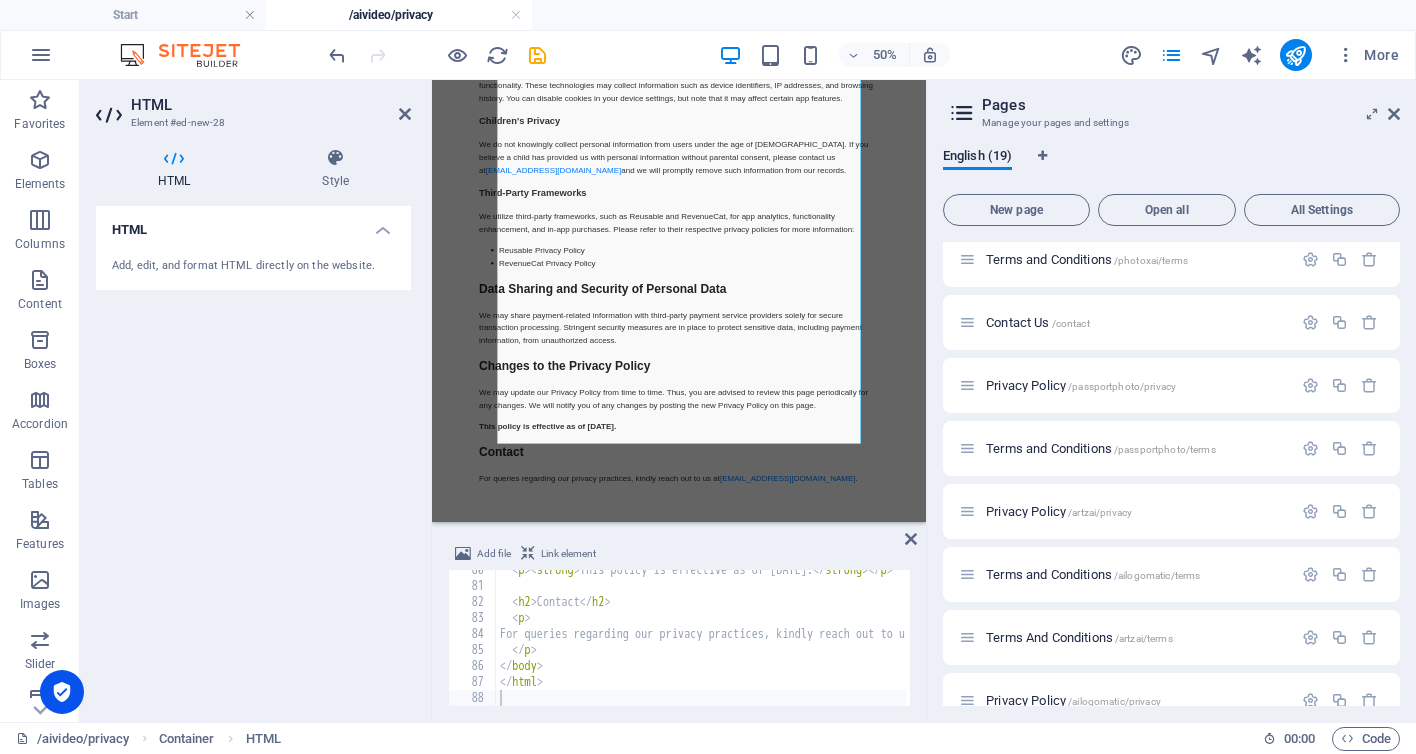 scroll, scrollTop: 259, scrollLeft: 0, axis: vertical 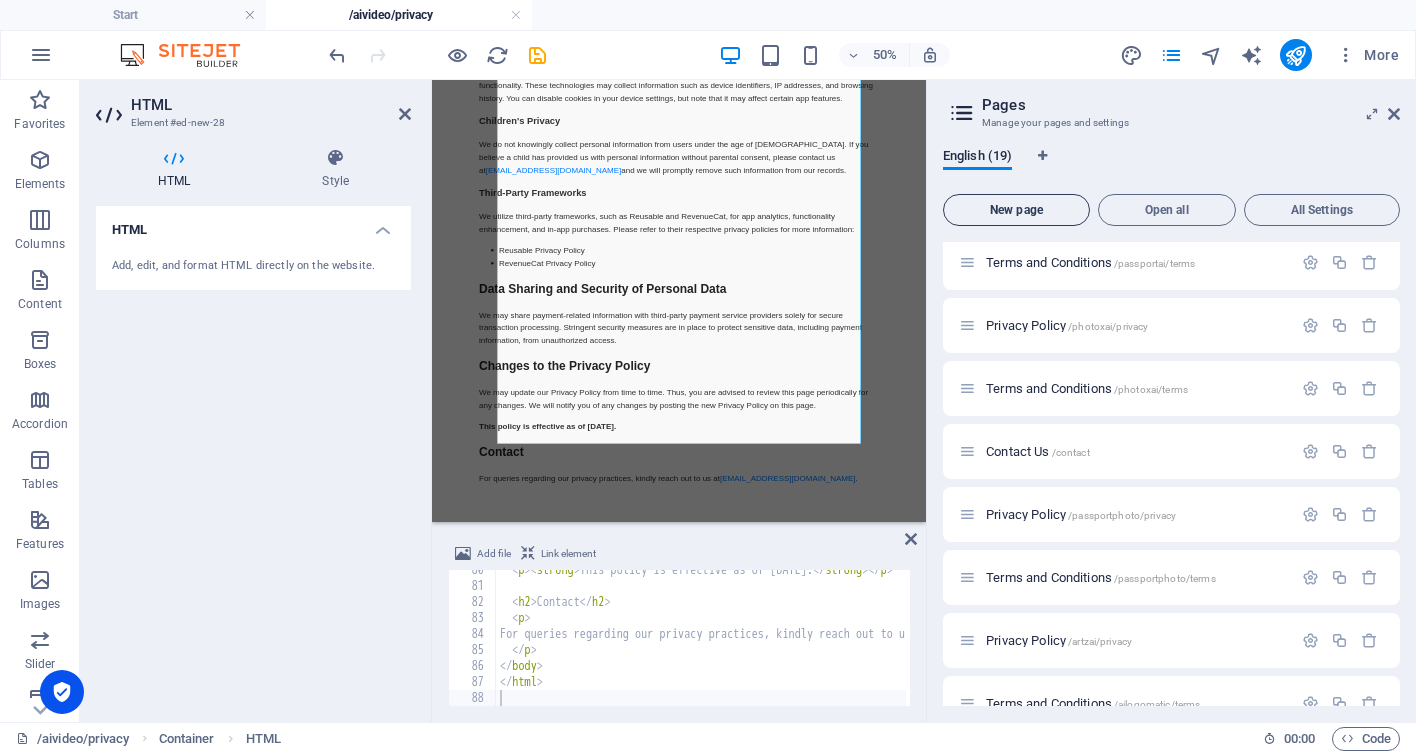 click on "New page" at bounding box center (1016, 210) 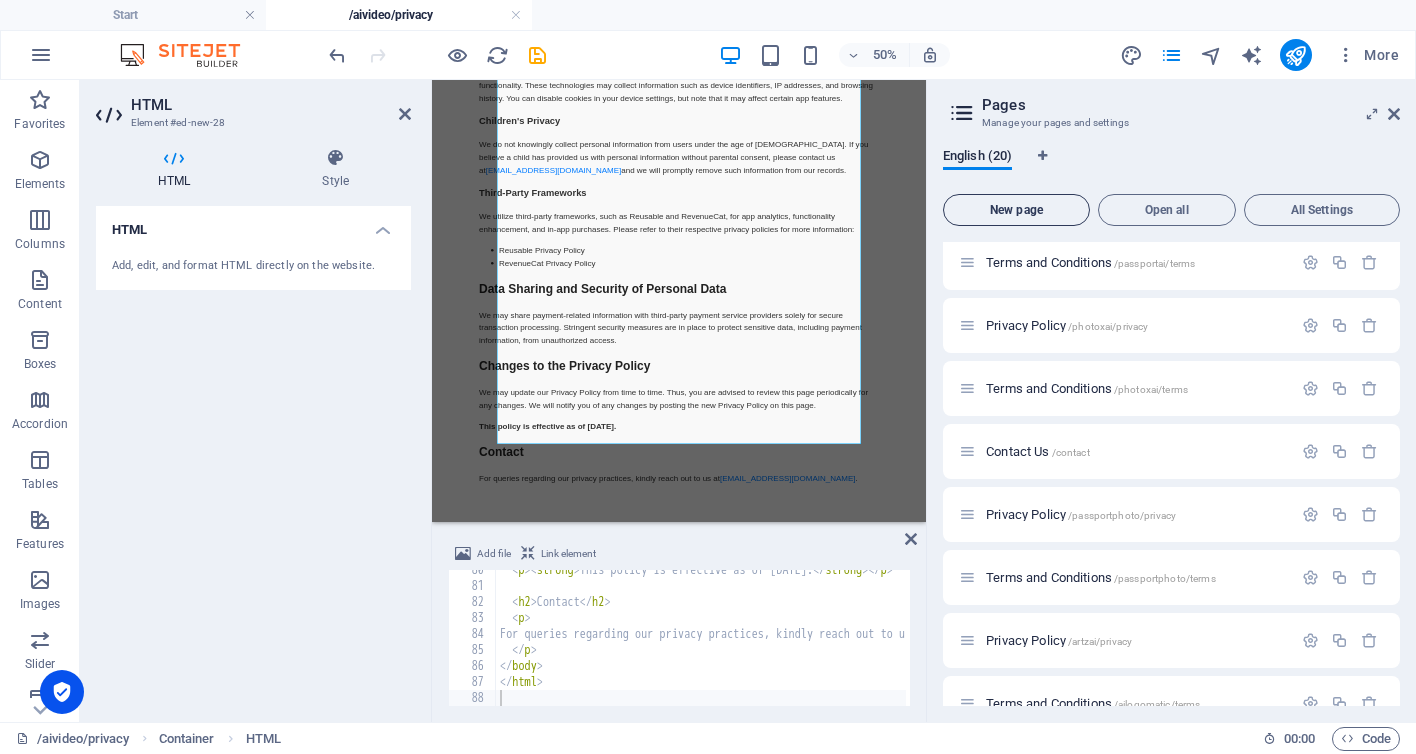 scroll, scrollTop: 1068, scrollLeft: 0, axis: vertical 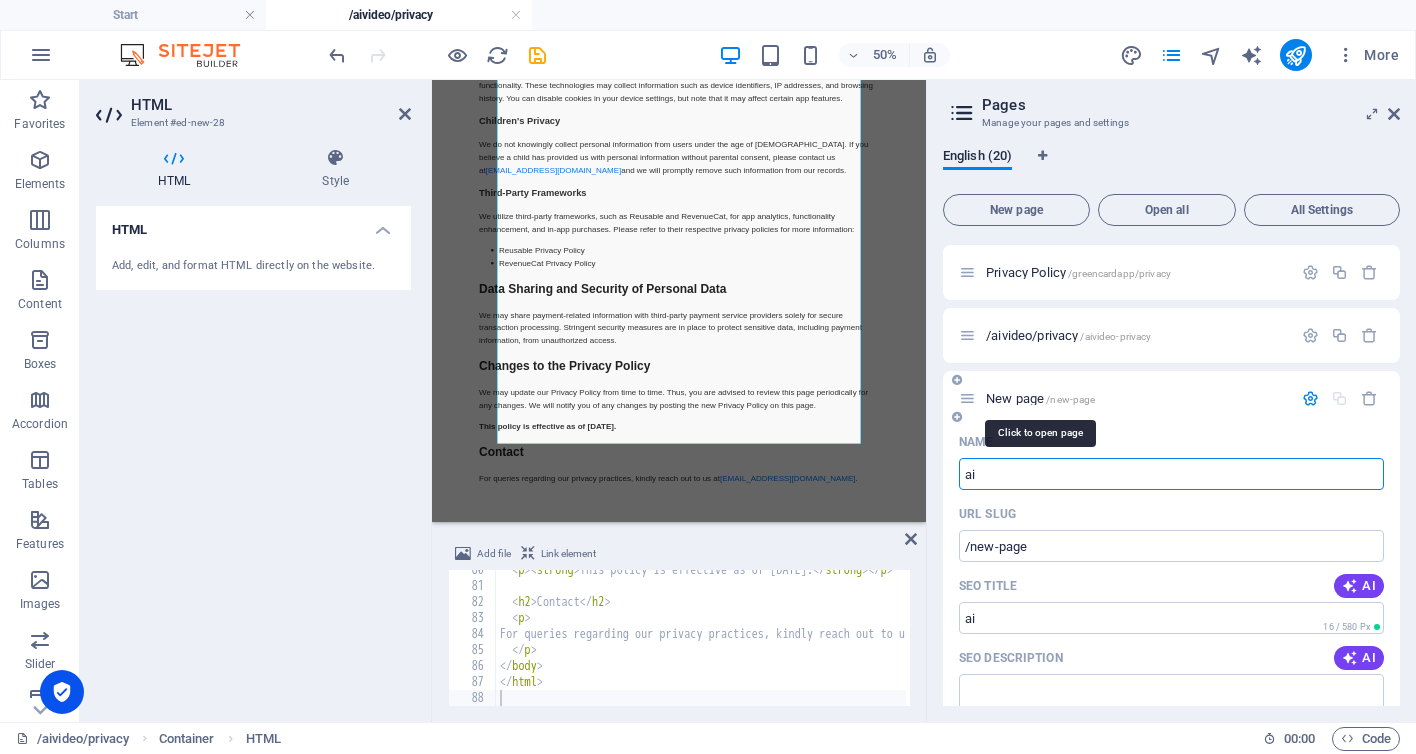 type on "a" 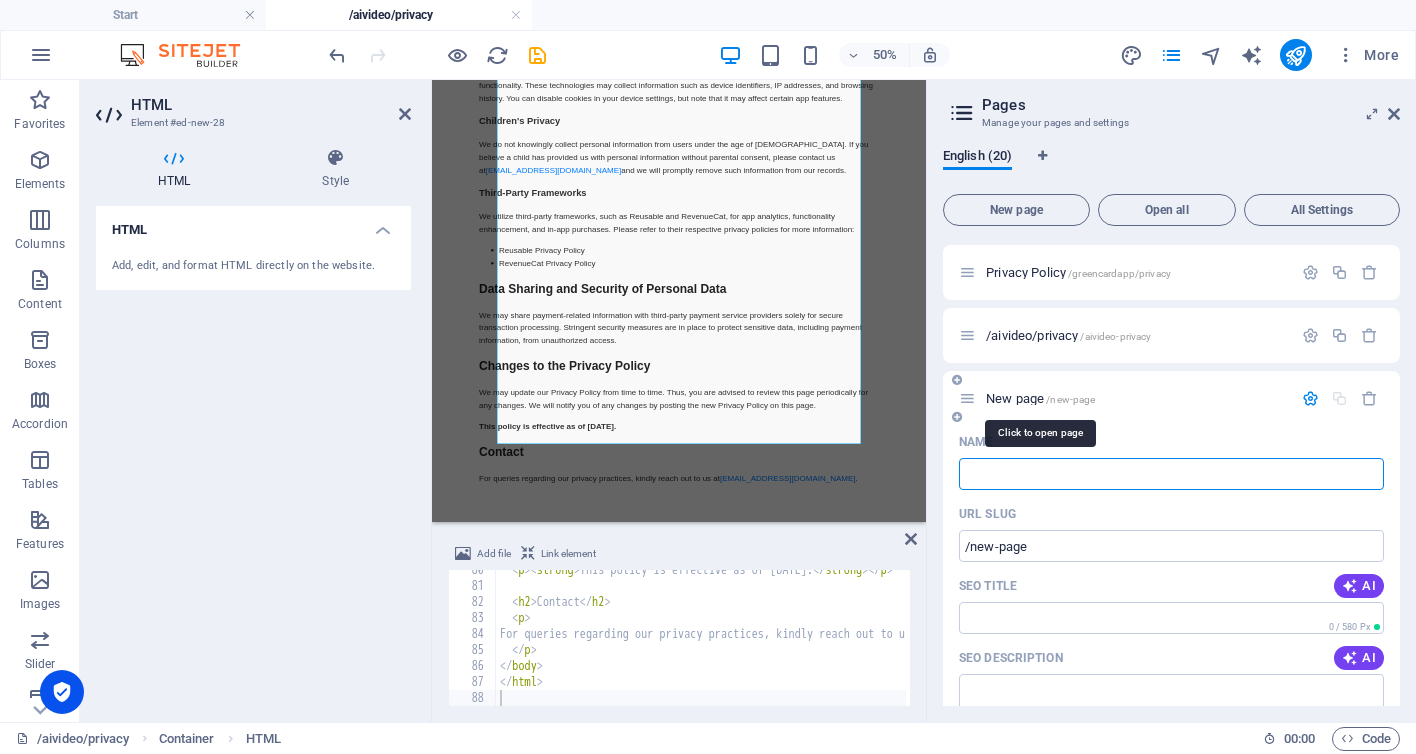 type on "/" 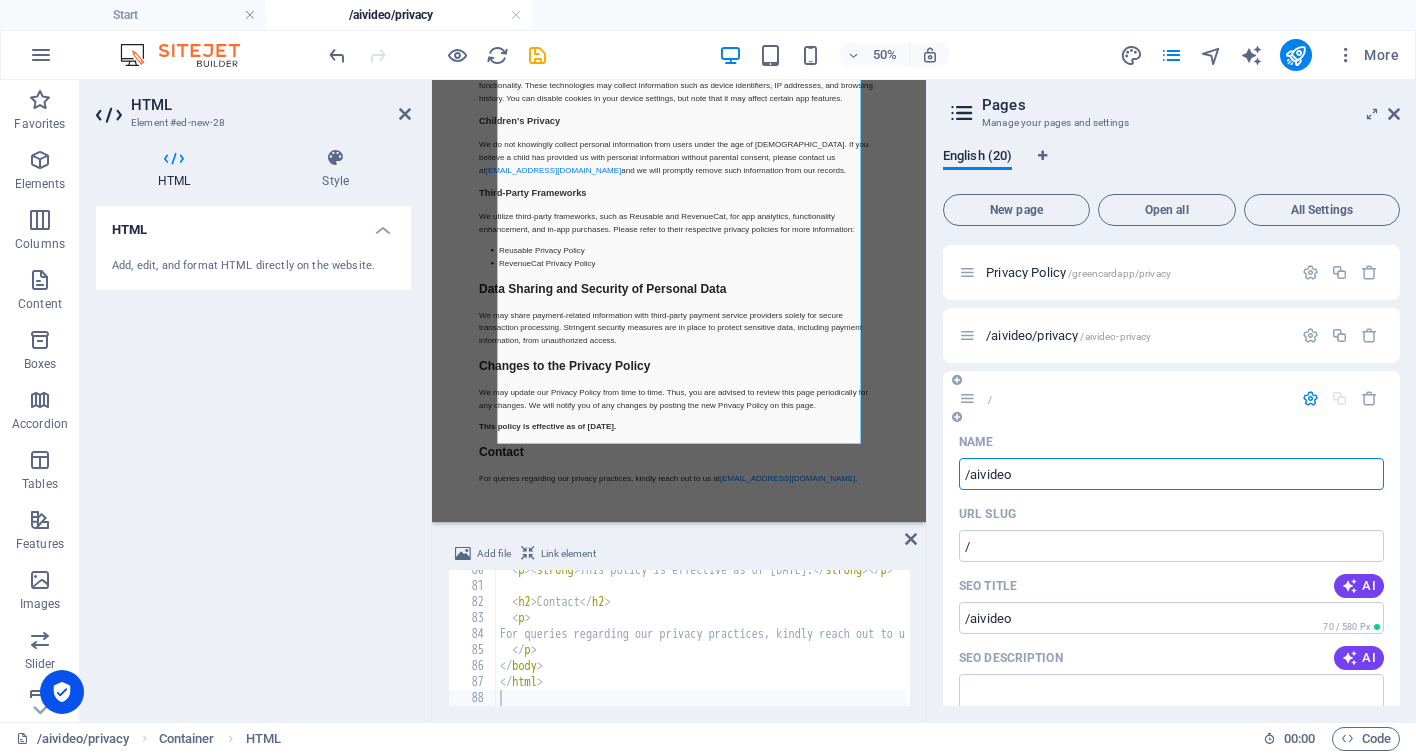 type on "/aivideo" 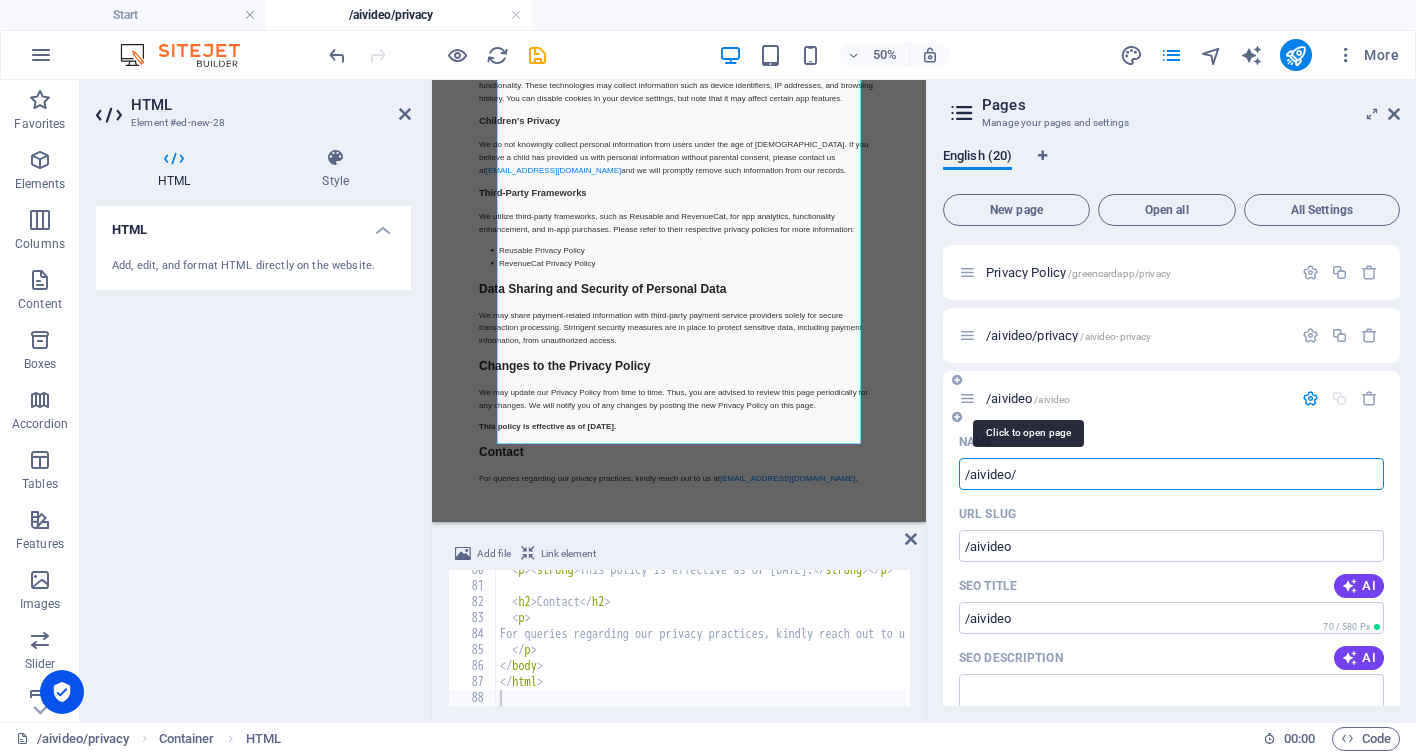 type on "/aivideo/" 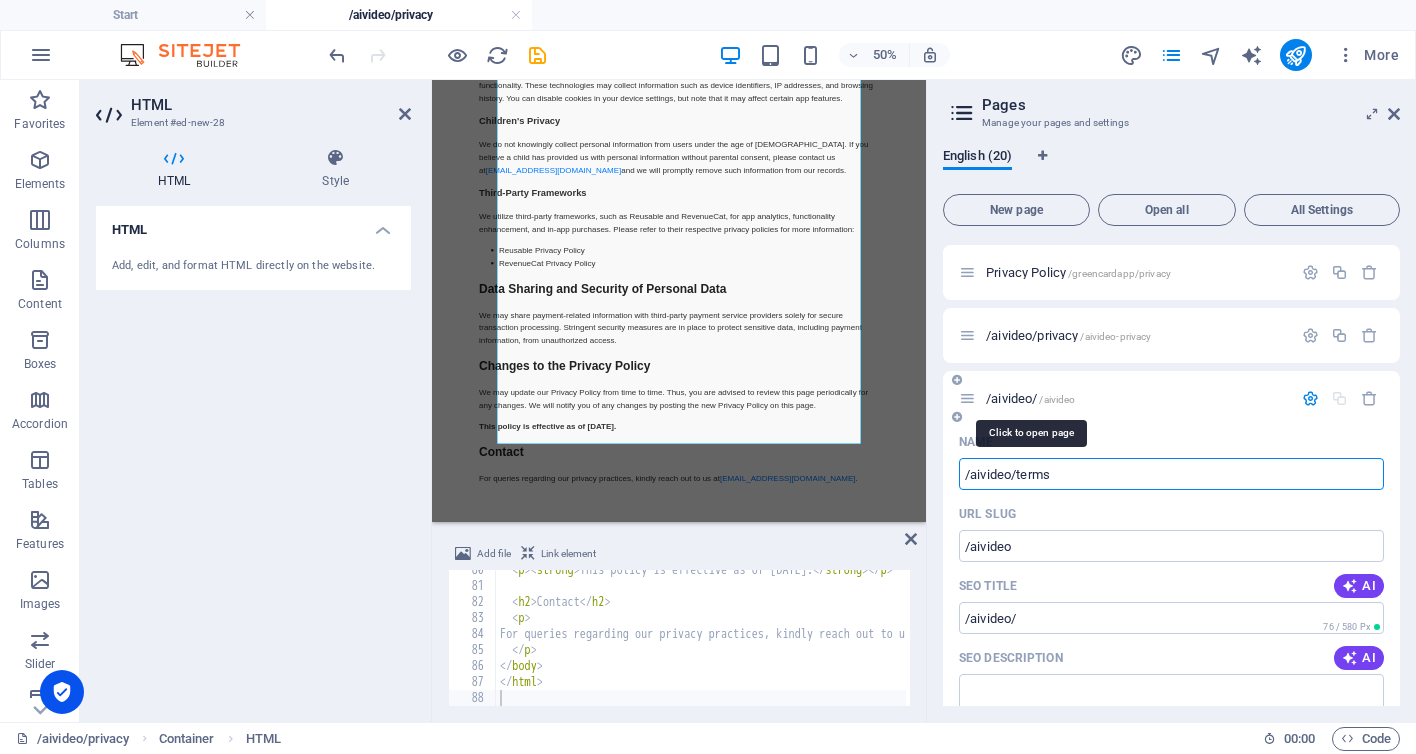 type on "/aivideo/terms" 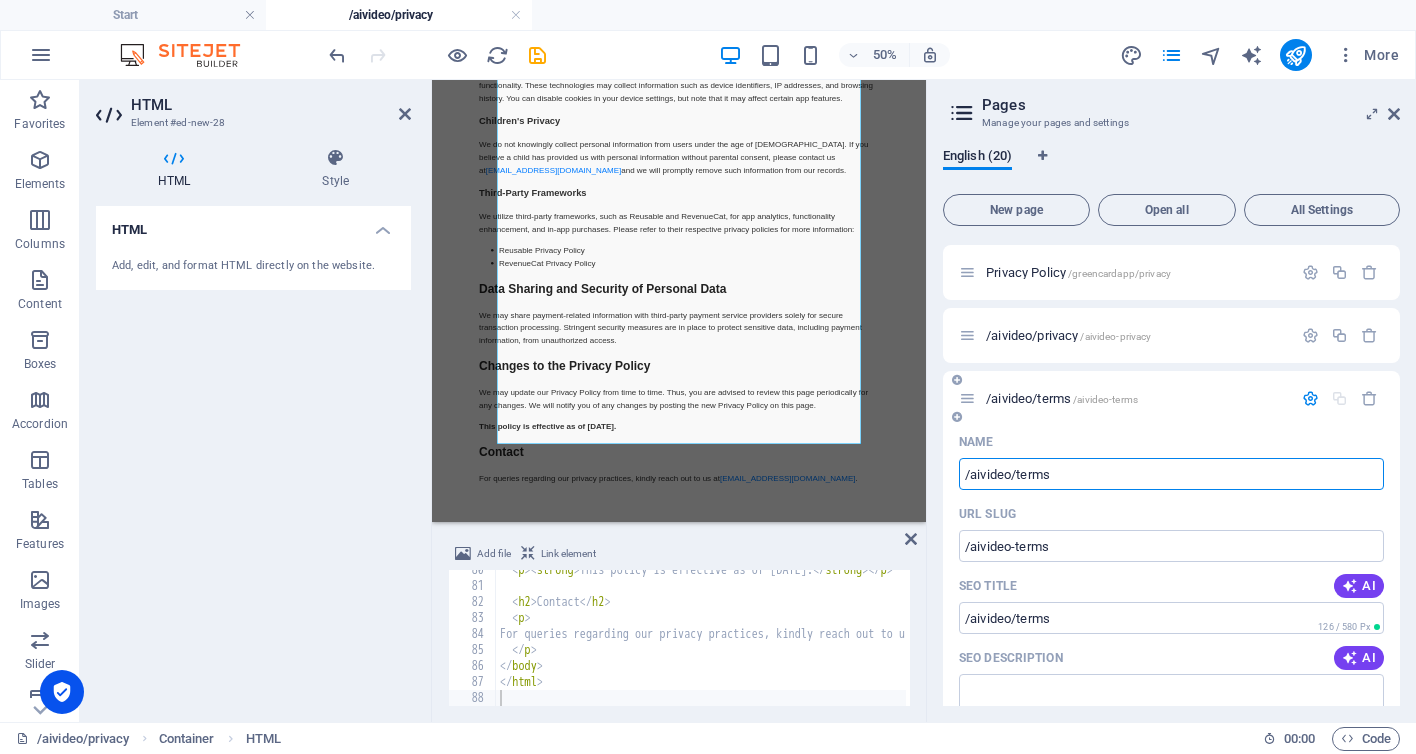 click on "/aivideo/terms" at bounding box center (1171, 474) 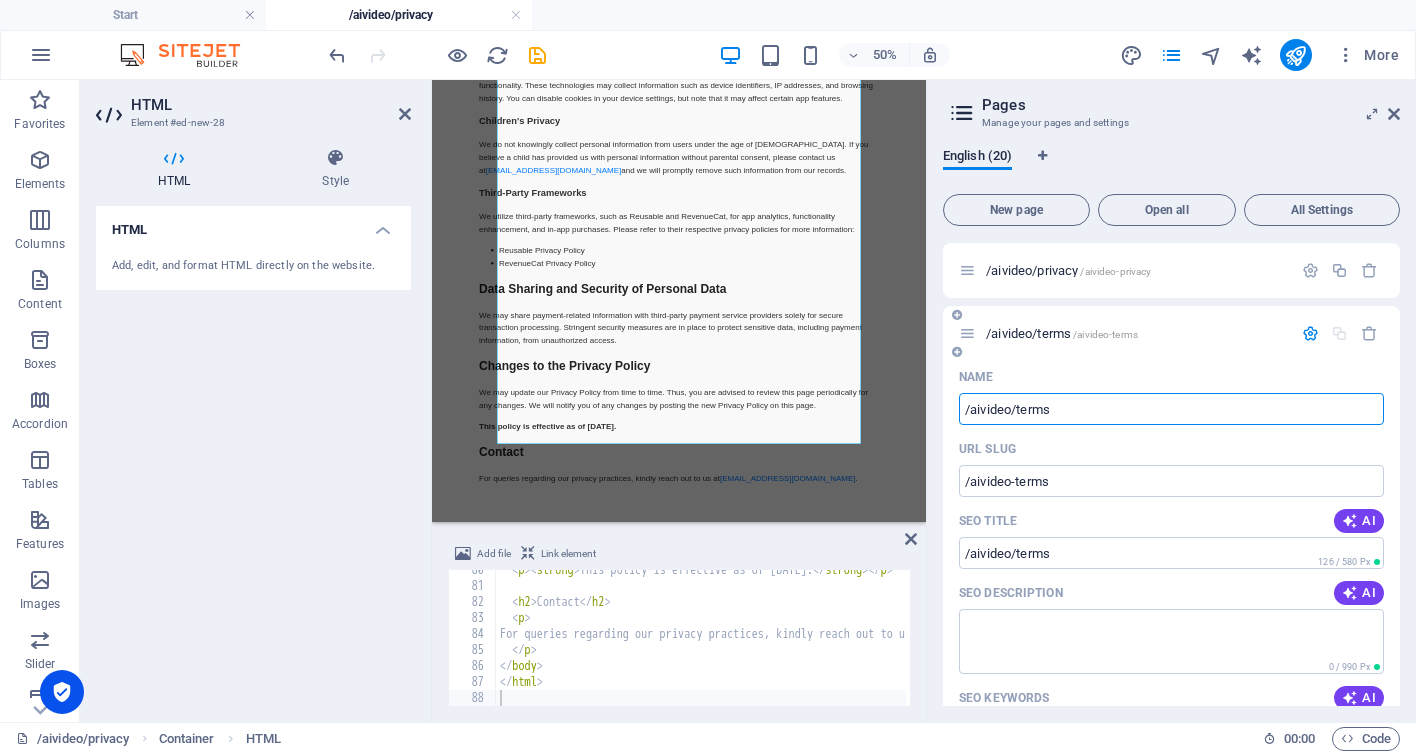 scroll, scrollTop: 1140, scrollLeft: 0, axis: vertical 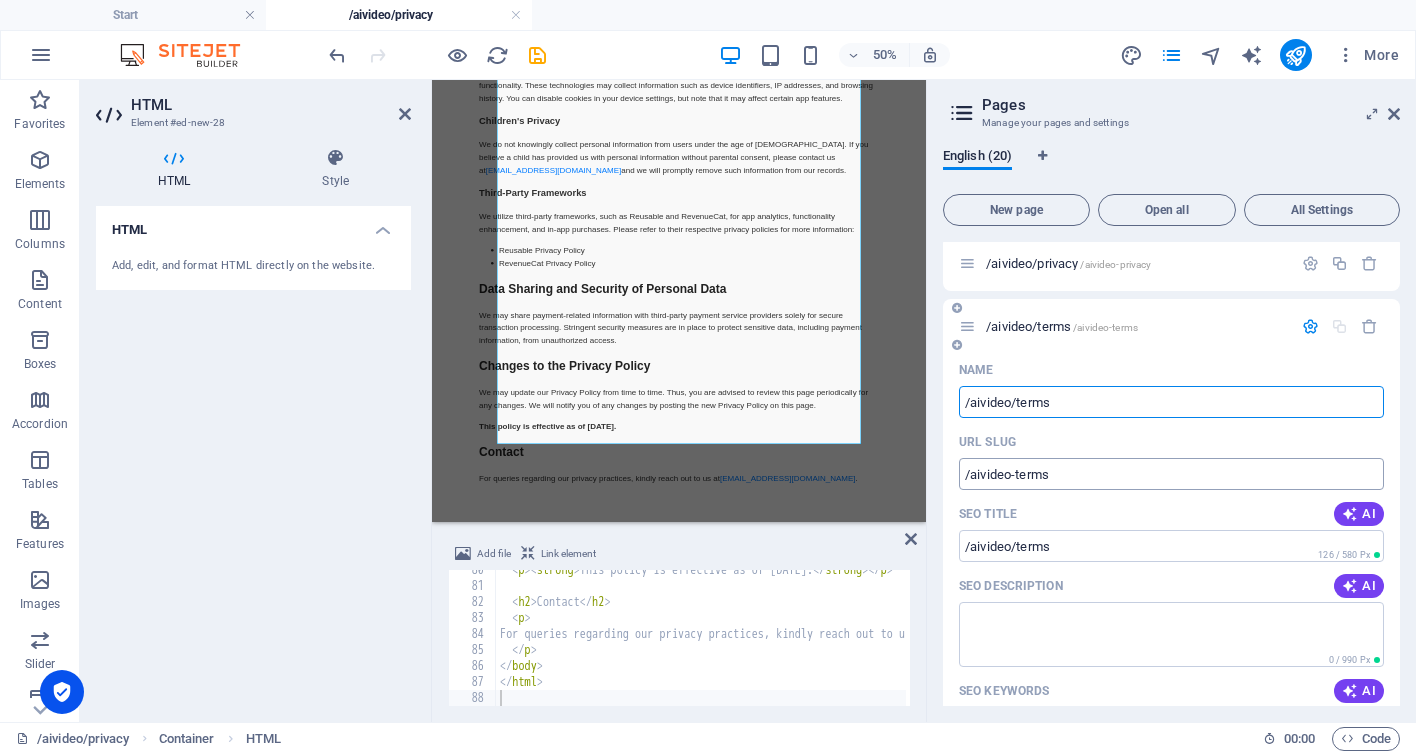type on "/aivideo/terms" 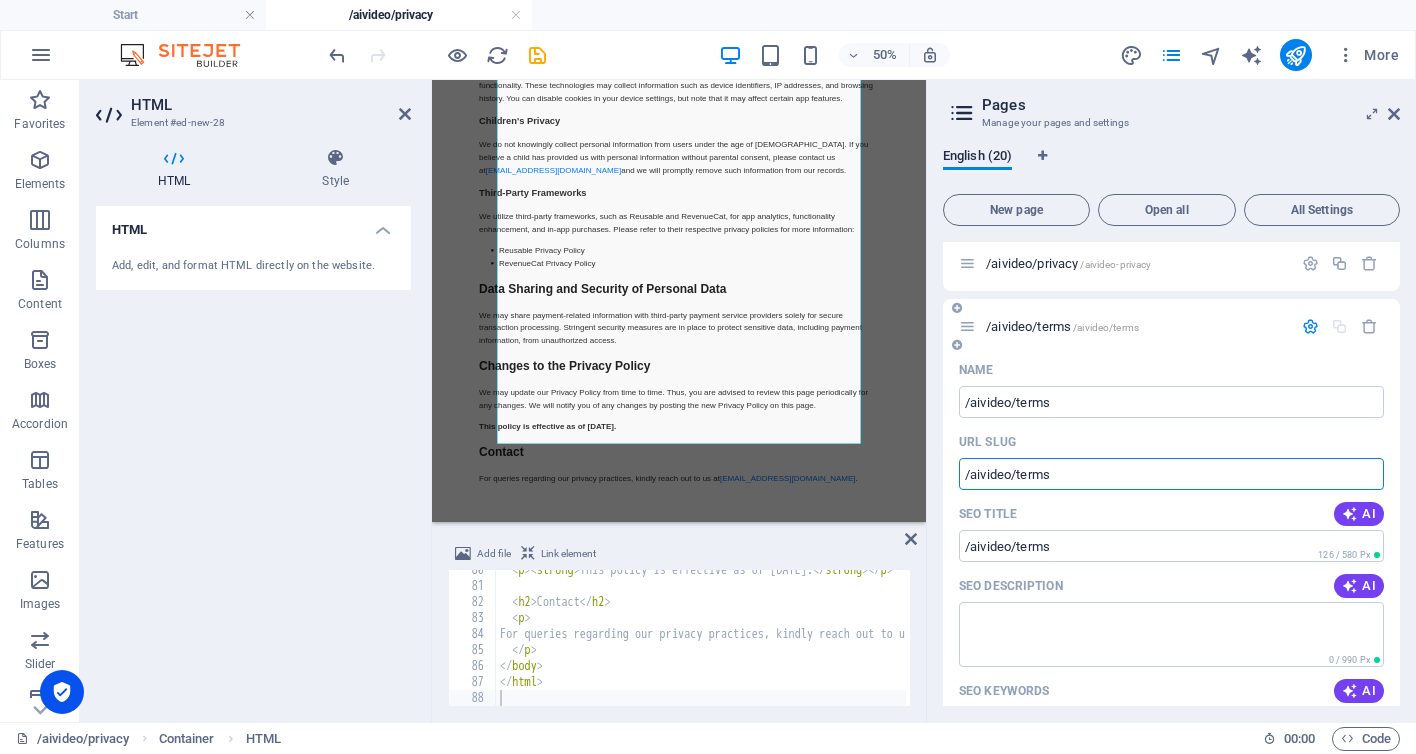 click on "/aivideo/terms" at bounding box center (1171, 474) 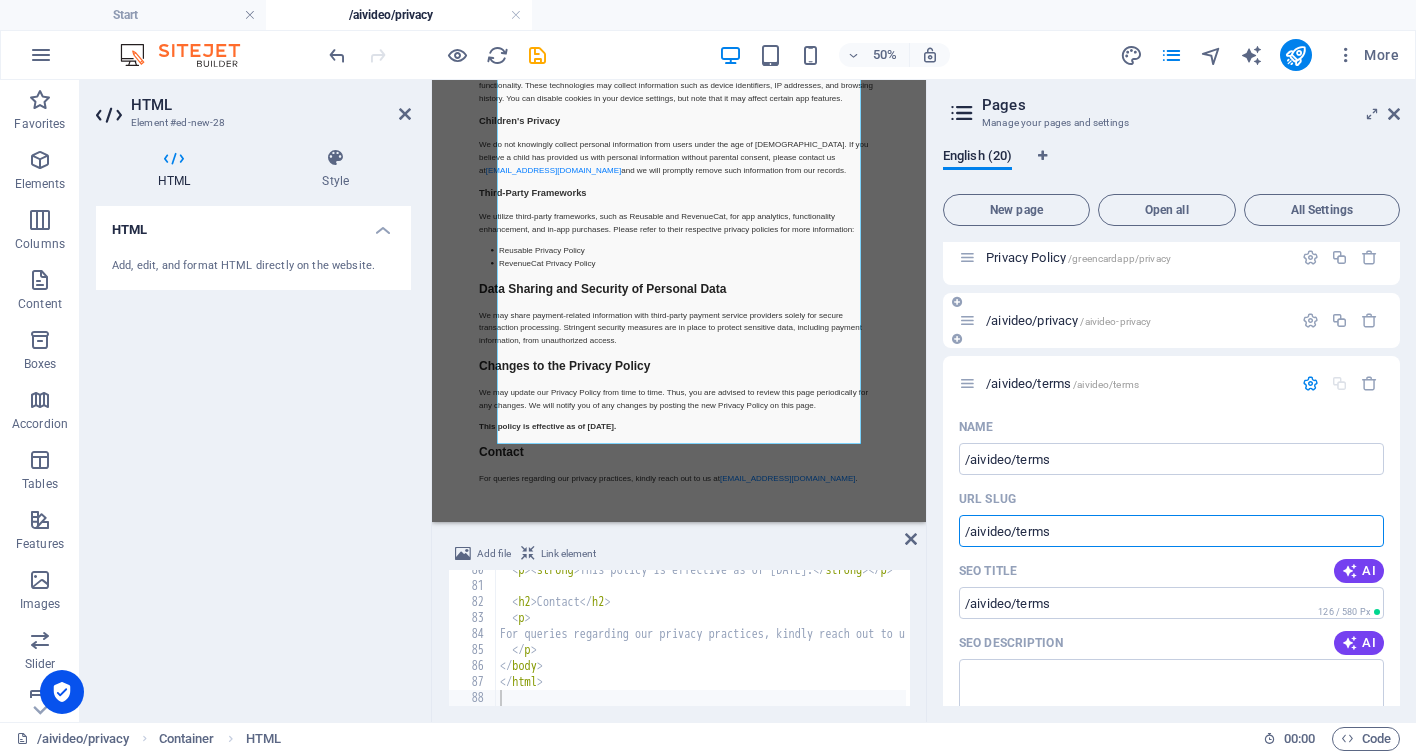 scroll, scrollTop: 1086, scrollLeft: 0, axis: vertical 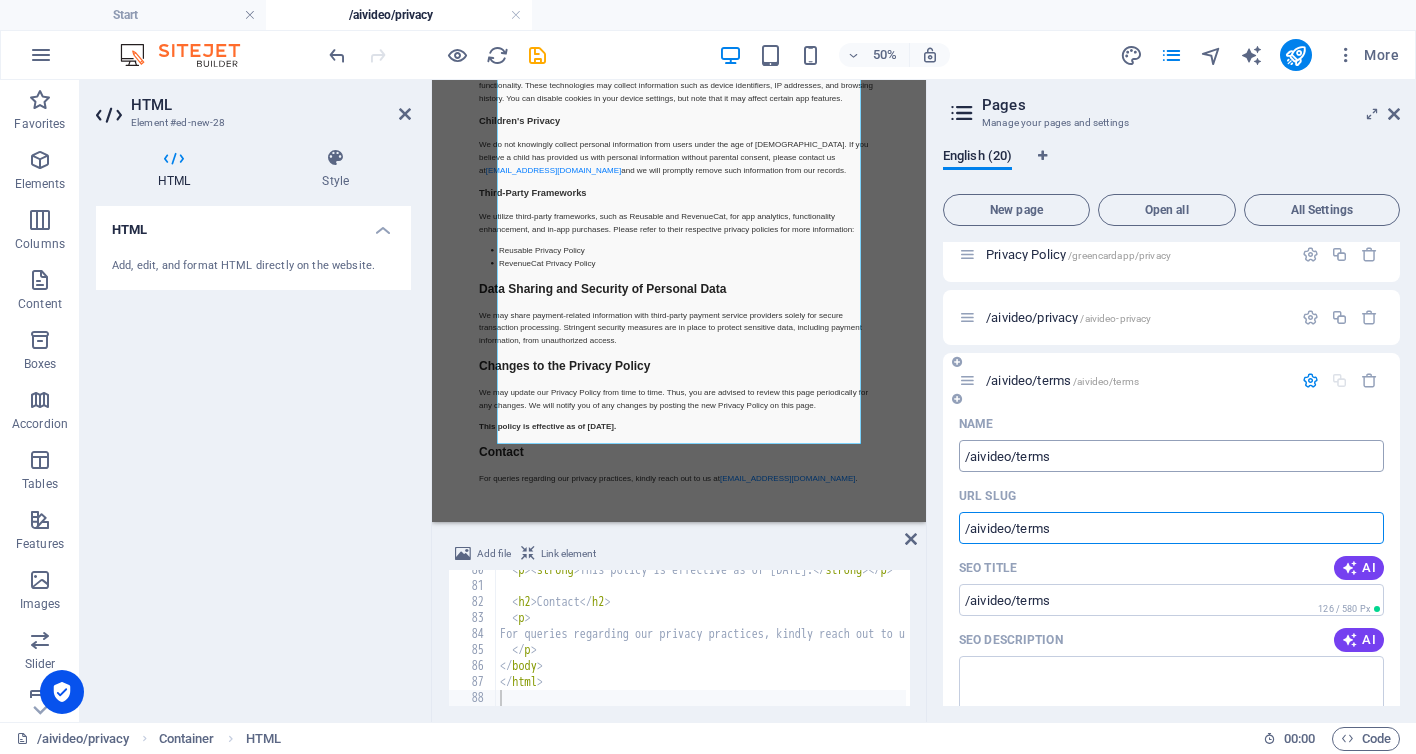 type on "/aivideo/terms" 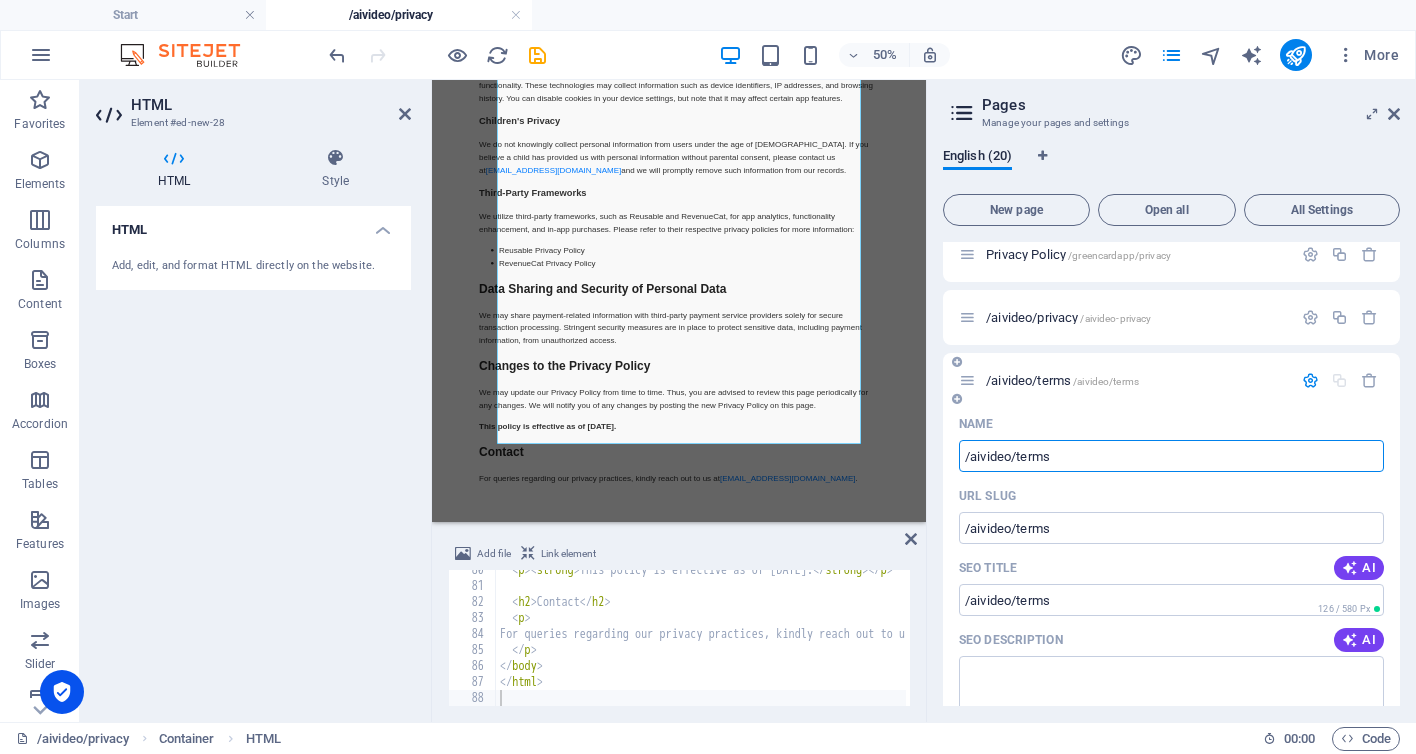 click on "/aivideo/terms" at bounding box center (1171, 456) 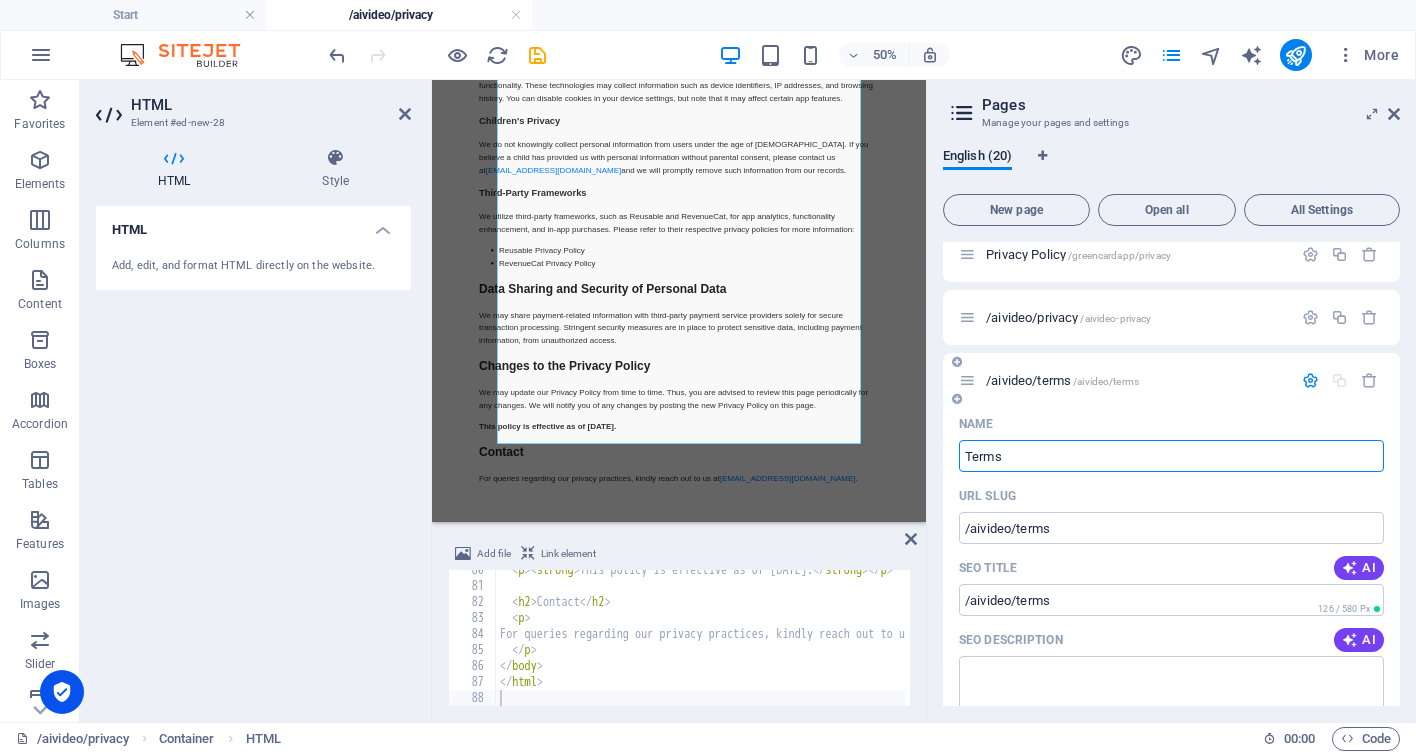 type on "Terms" 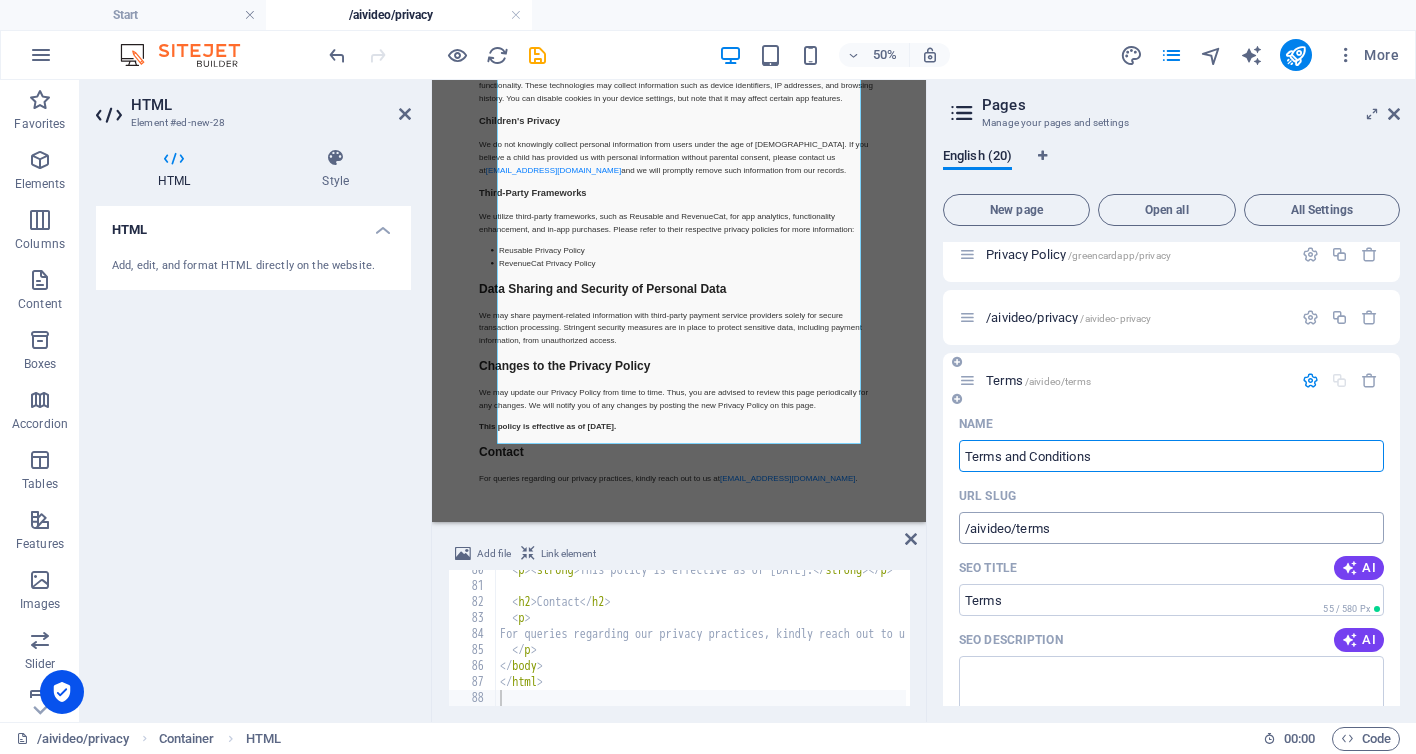 type on "Terms and Conditions" 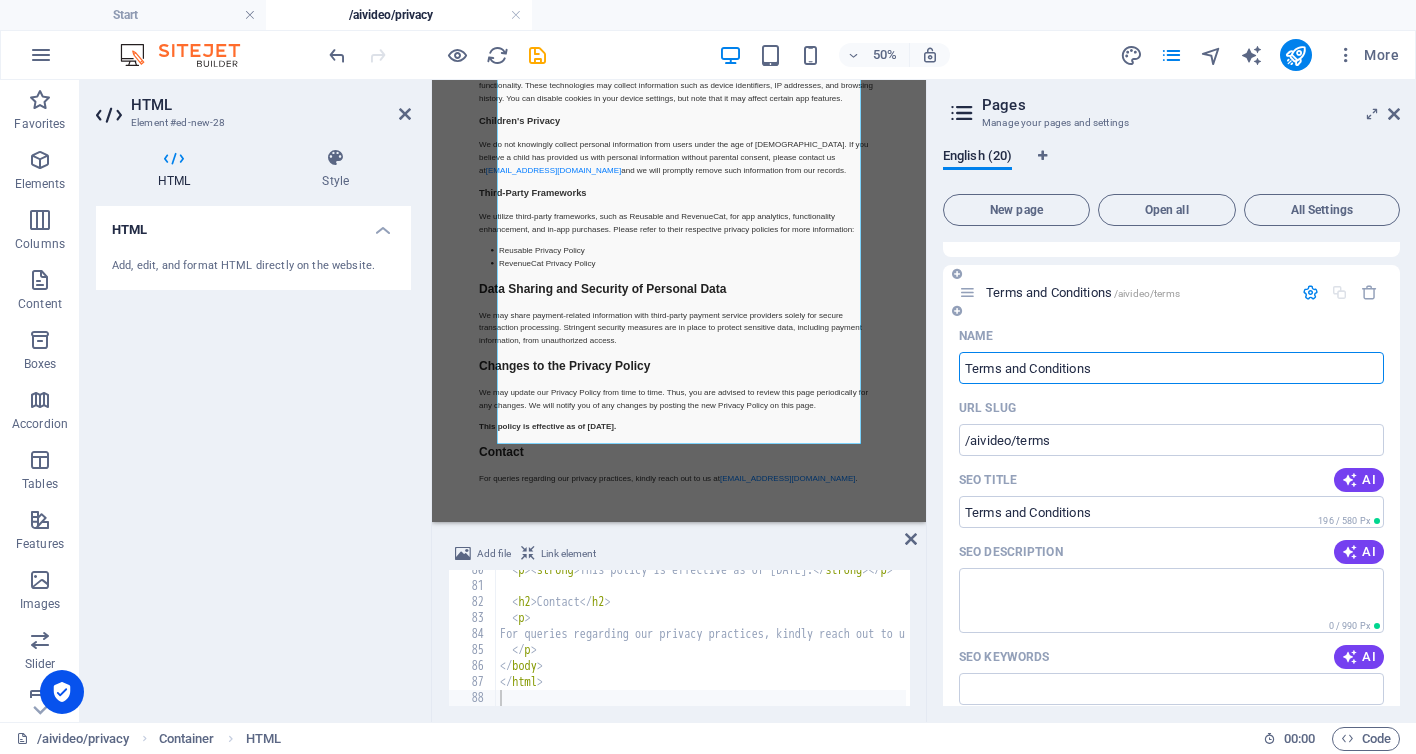 scroll, scrollTop: 1175, scrollLeft: 0, axis: vertical 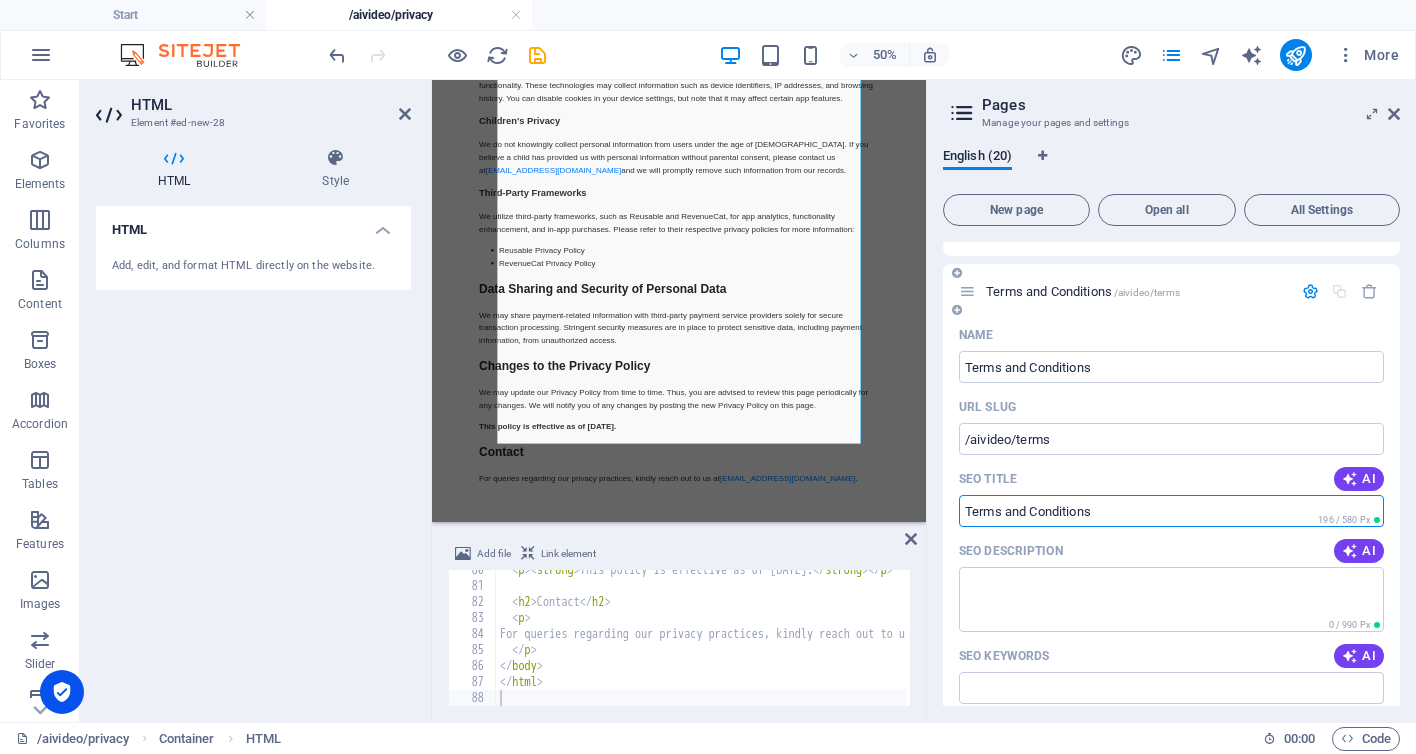 click on "Terms and Conditions" at bounding box center (1171, 511) 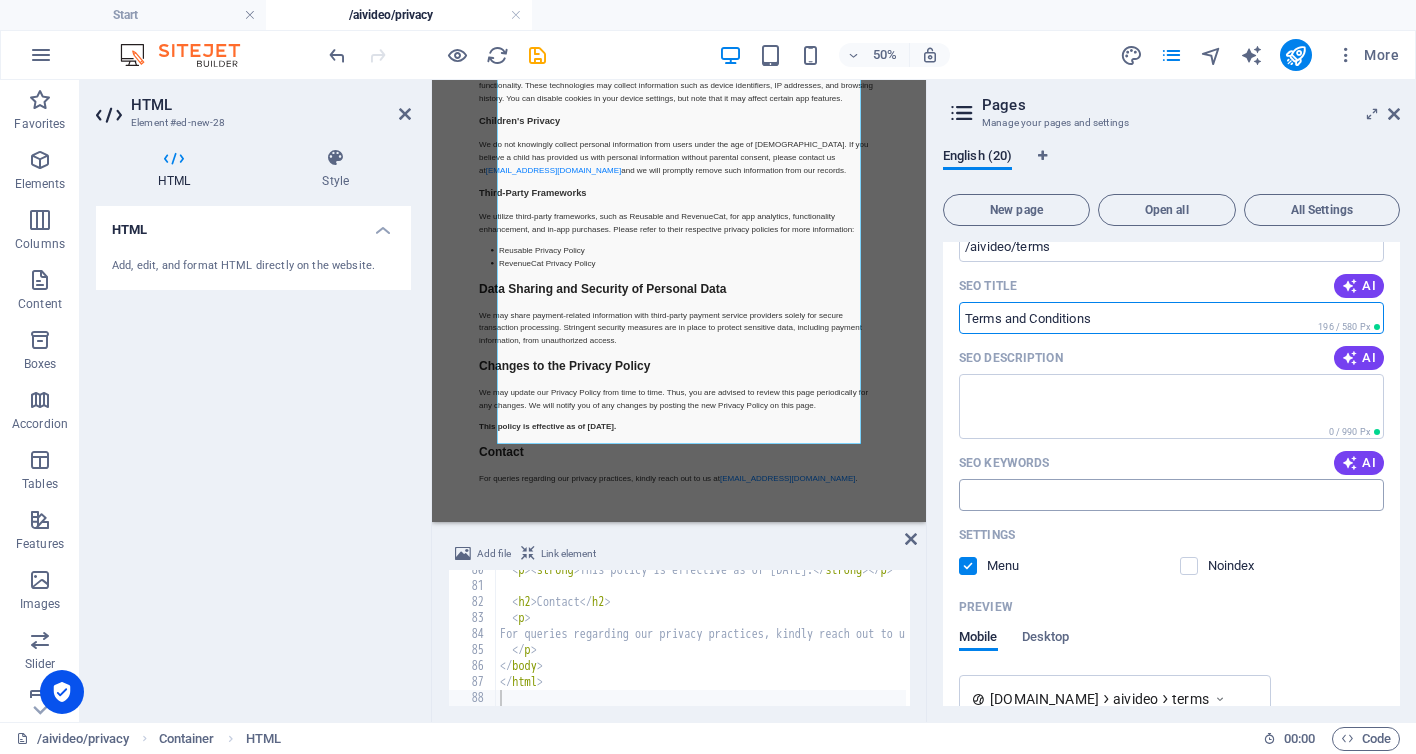 scroll, scrollTop: 1341, scrollLeft: 0, axis: vertical 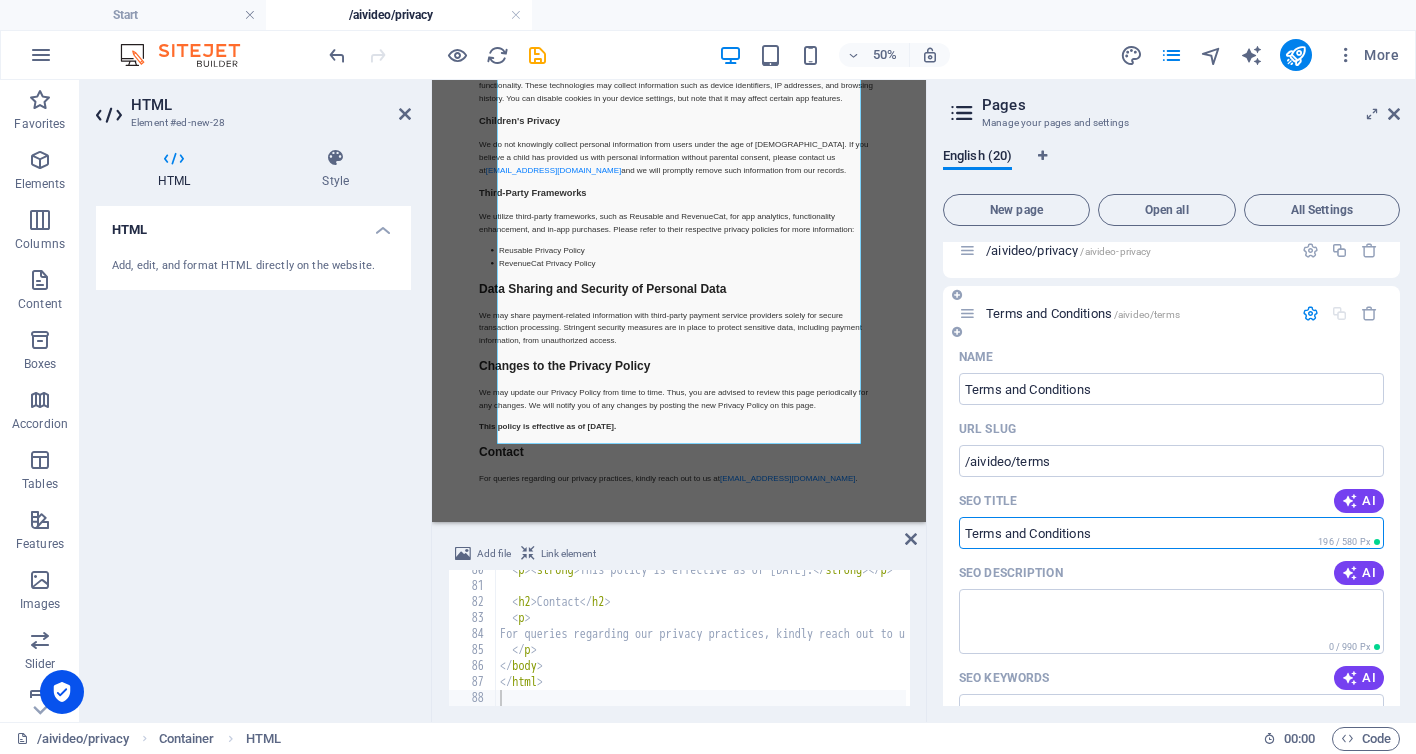 click on "Terms and Conditions /aivideo/terms" at bounding box center [1083, 313] 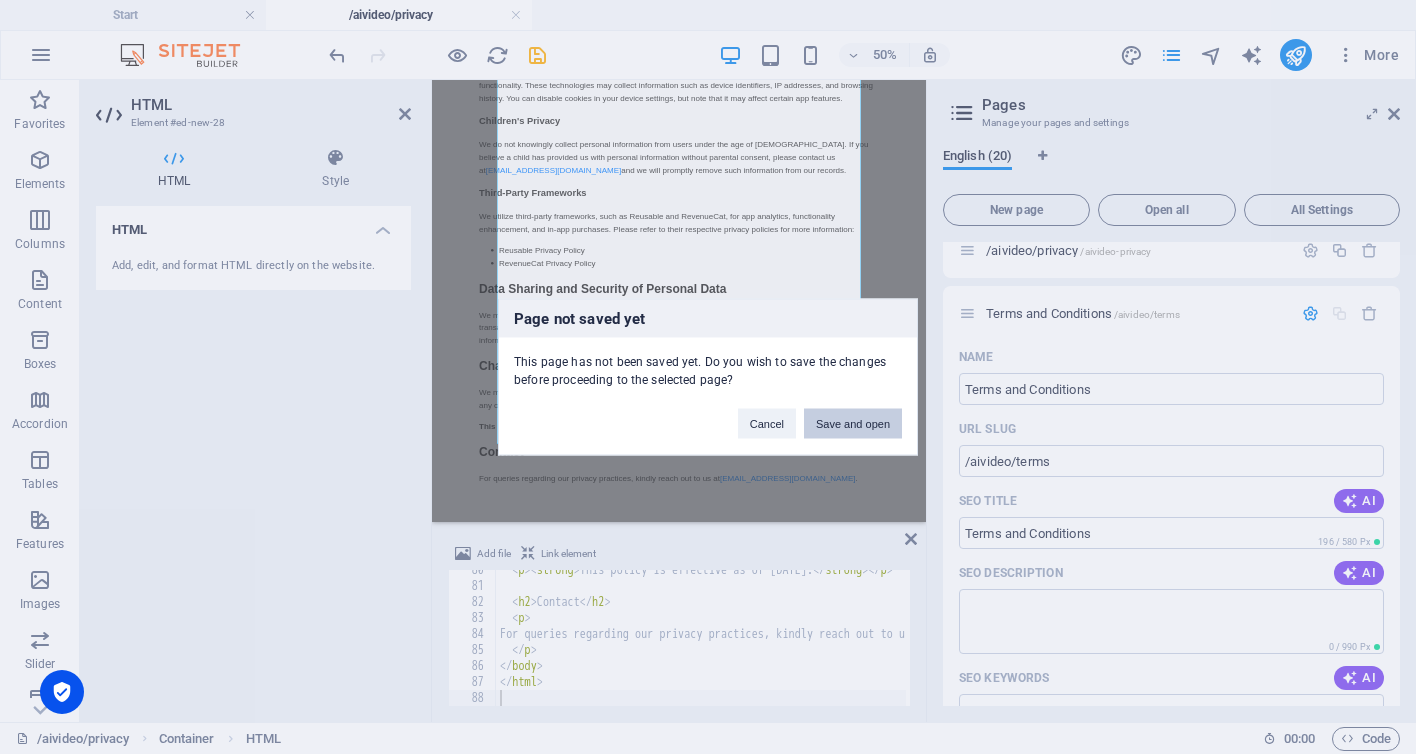 click on "Save and open" at bounding box center (853, 424) 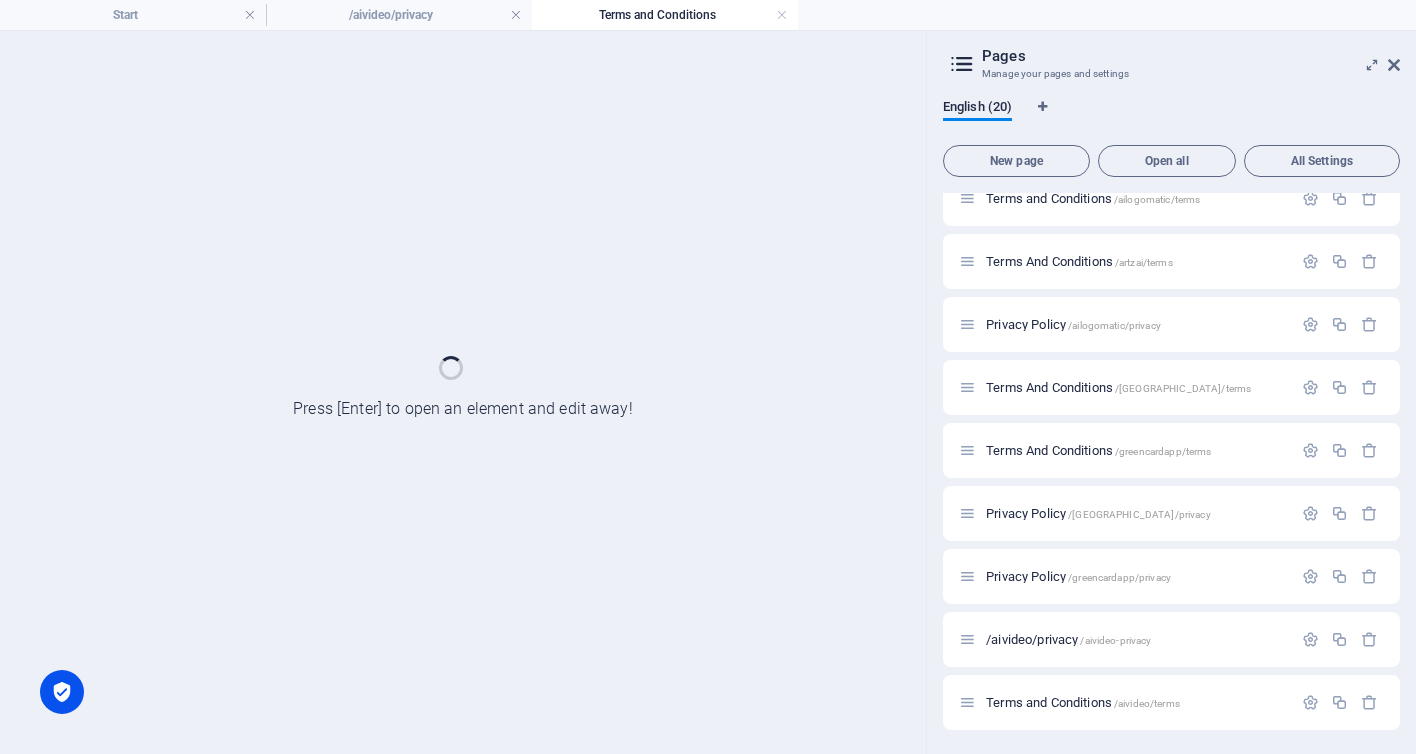 scroll, scrollTop: 0, scrollLeft: 0, axis: both 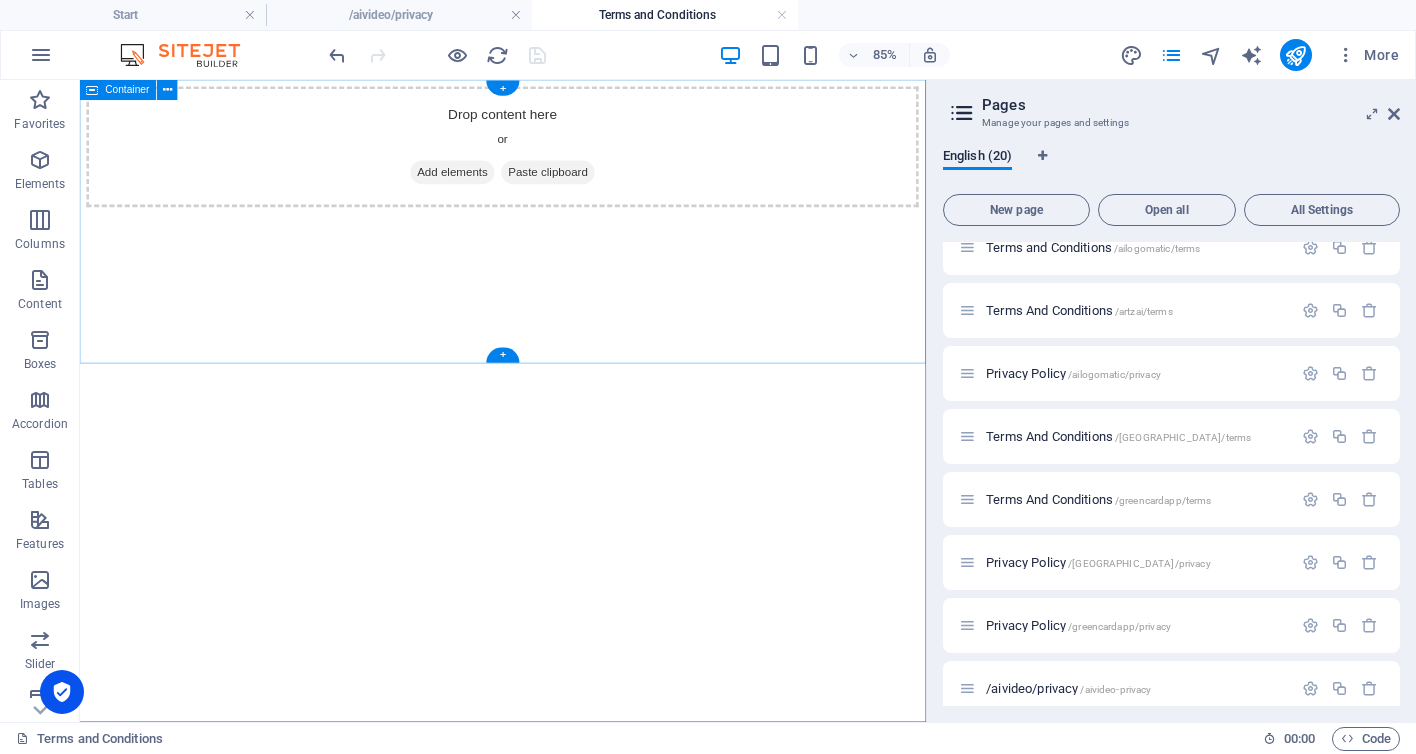 click on "Add elements" at bounding box center (518, 189) 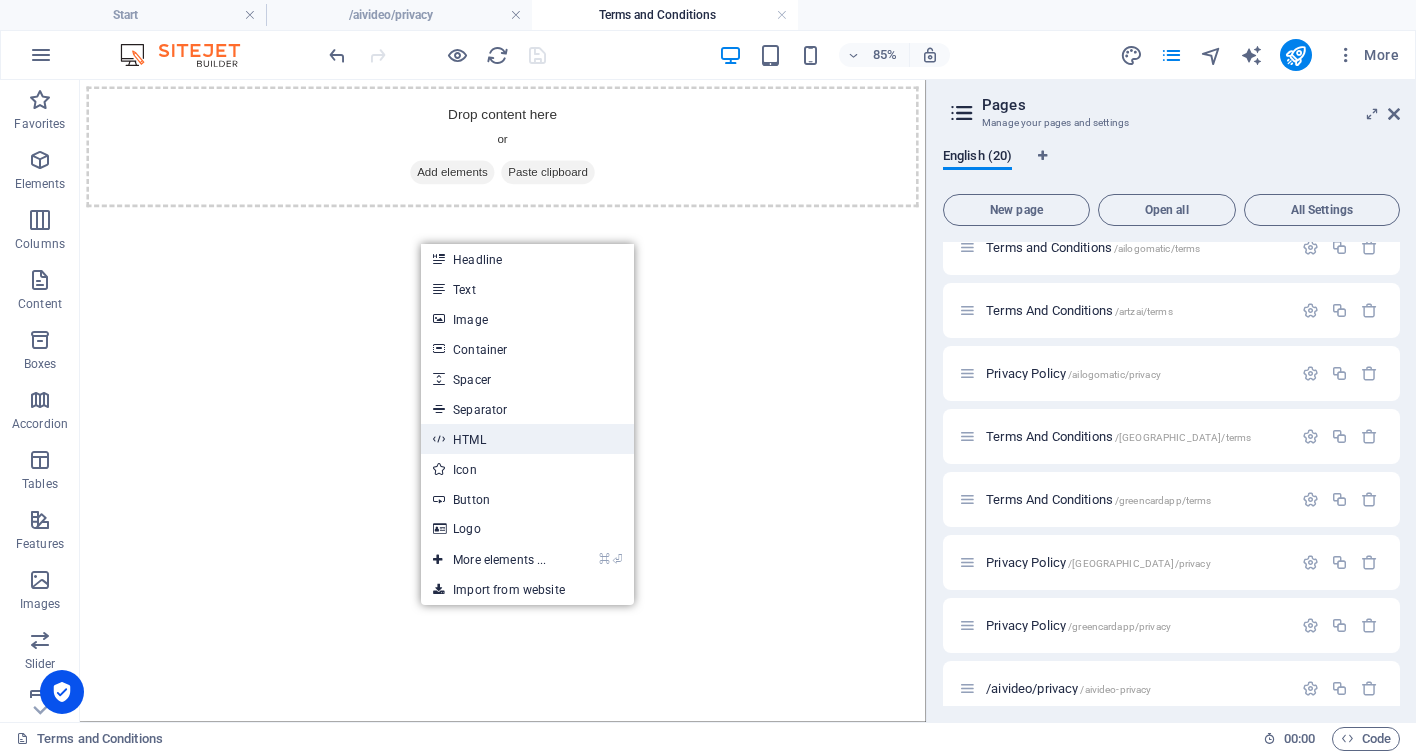 click on "HTML" at bounding box center [527, 439] 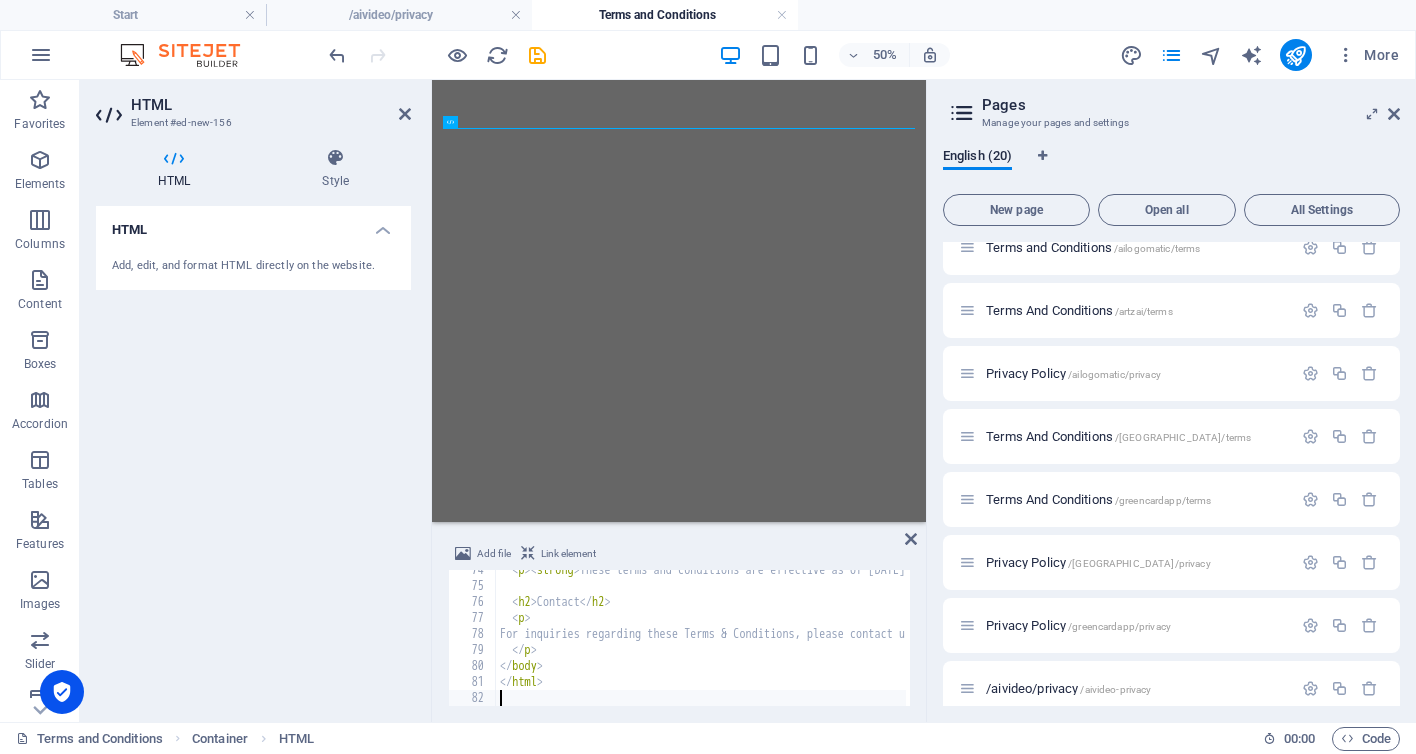 scroll, scrollTop: 1176, scrollLeft: 0, axis: vertical 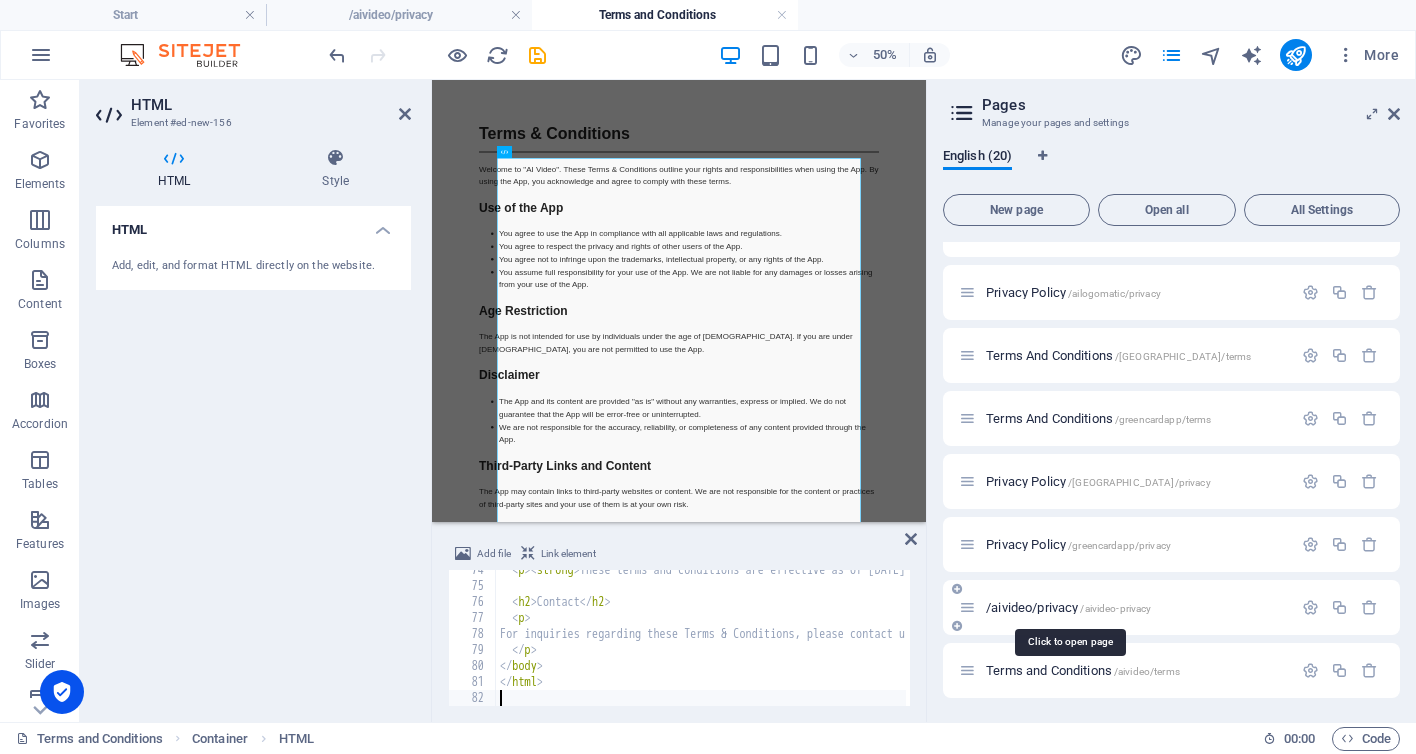 click on "/aivideo/privacy /aivideo-privacy" at bounding box center [1068, 607] 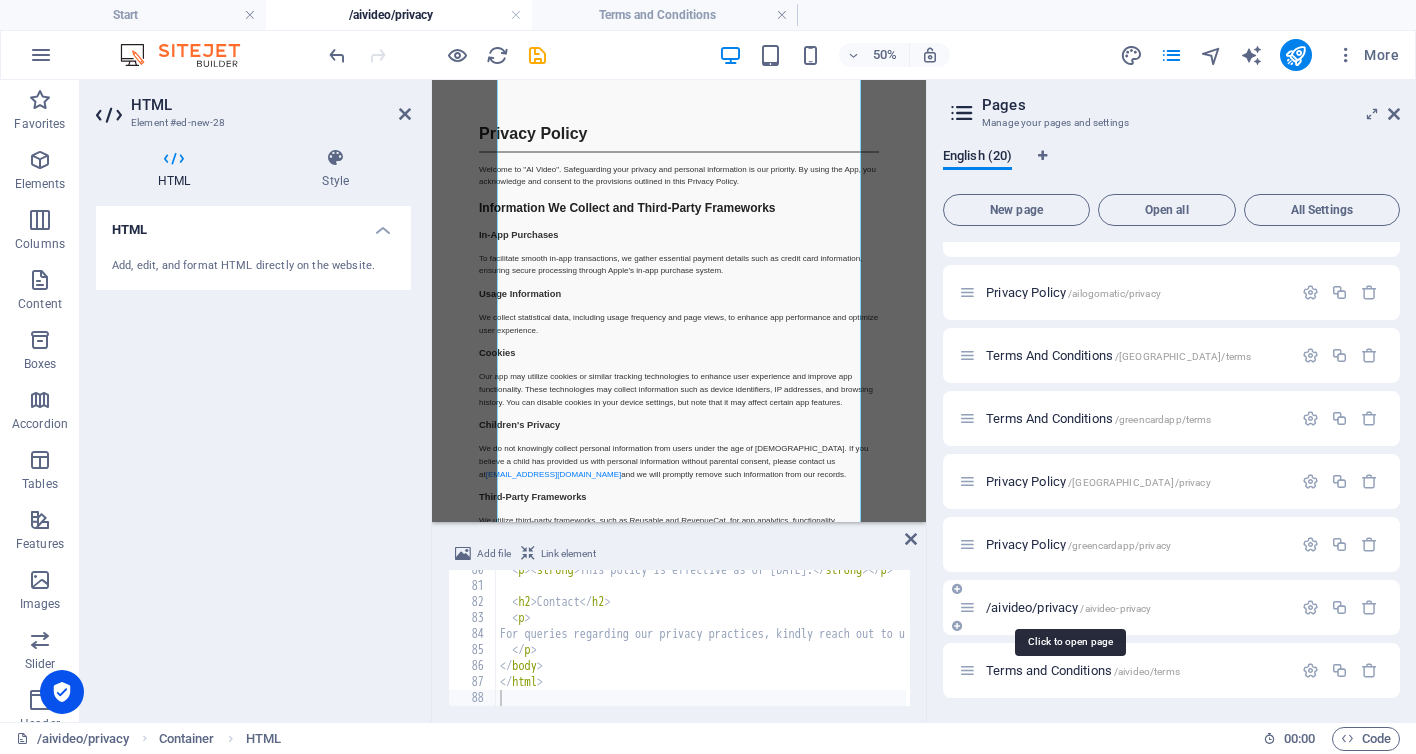scroll, scrollTop: 543, scrollLeft: 0, axis: vertical 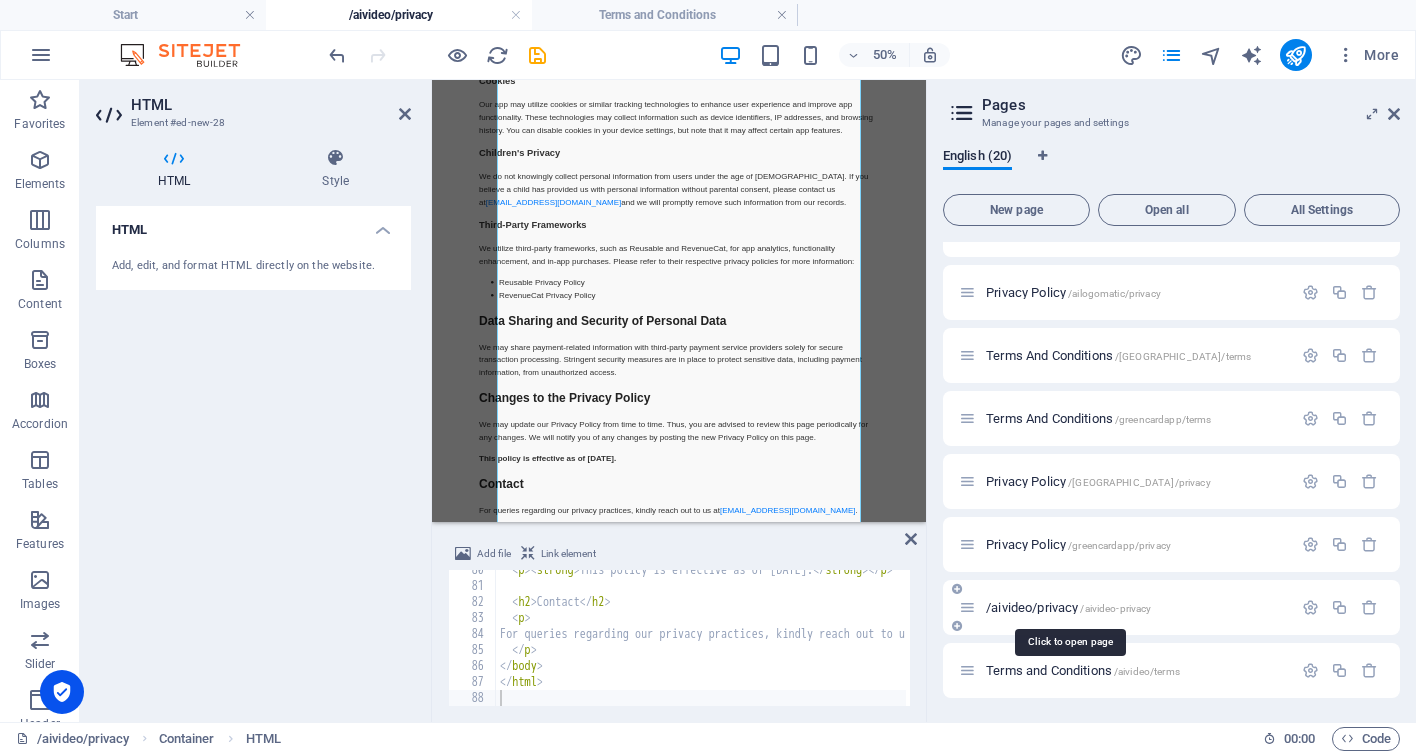 click on "/aivideo/privacy /aivideo-privacy" at bounding box center (1068, 607) 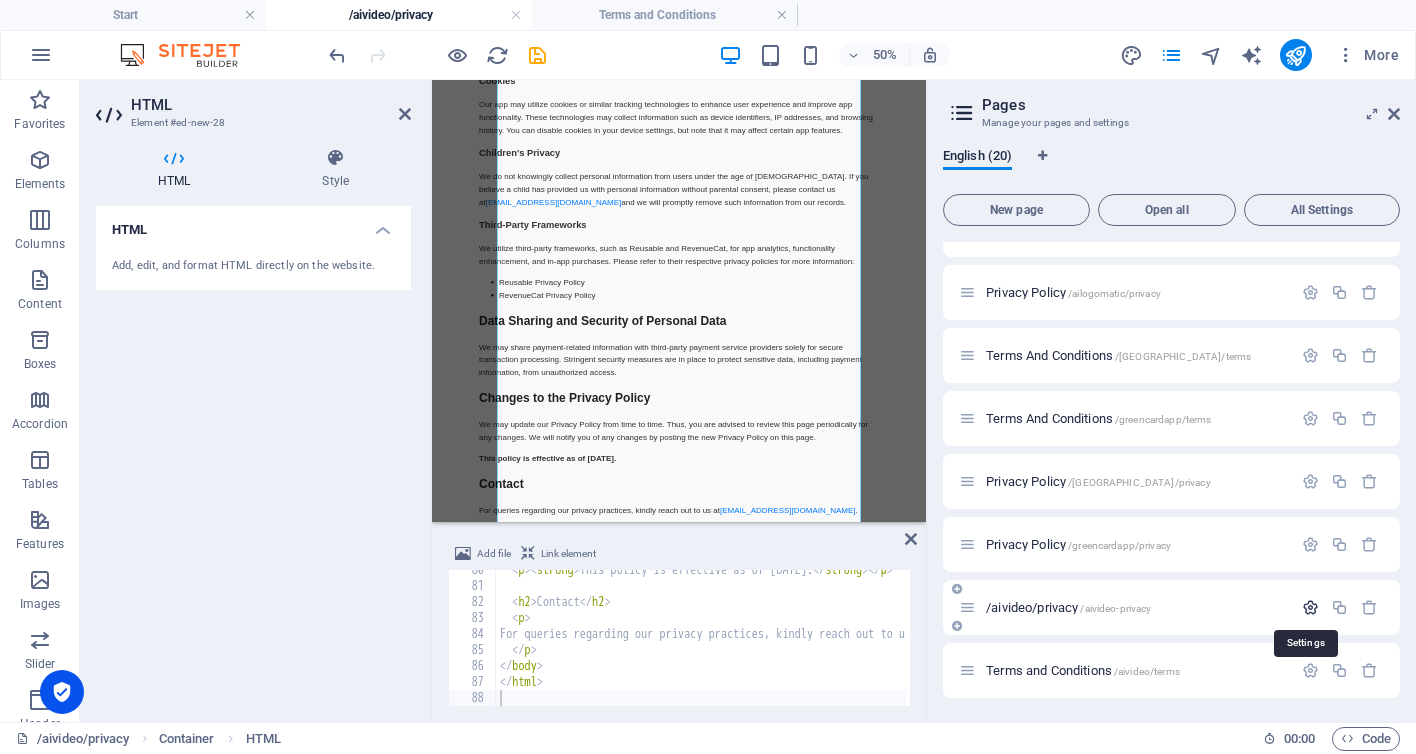 click at bounding box center [1310, 607] 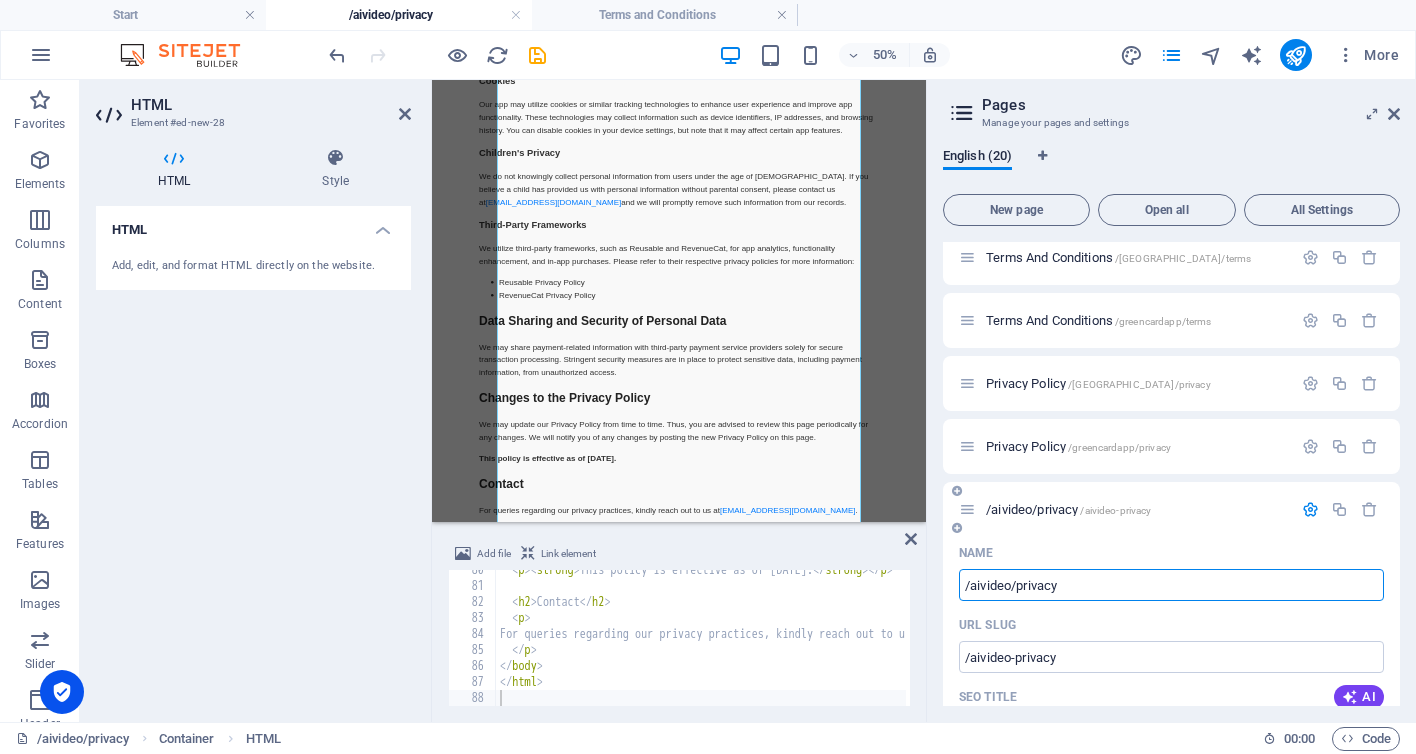 scroll, scrollTop: 895, scrollLeft: 0, axis: vertical 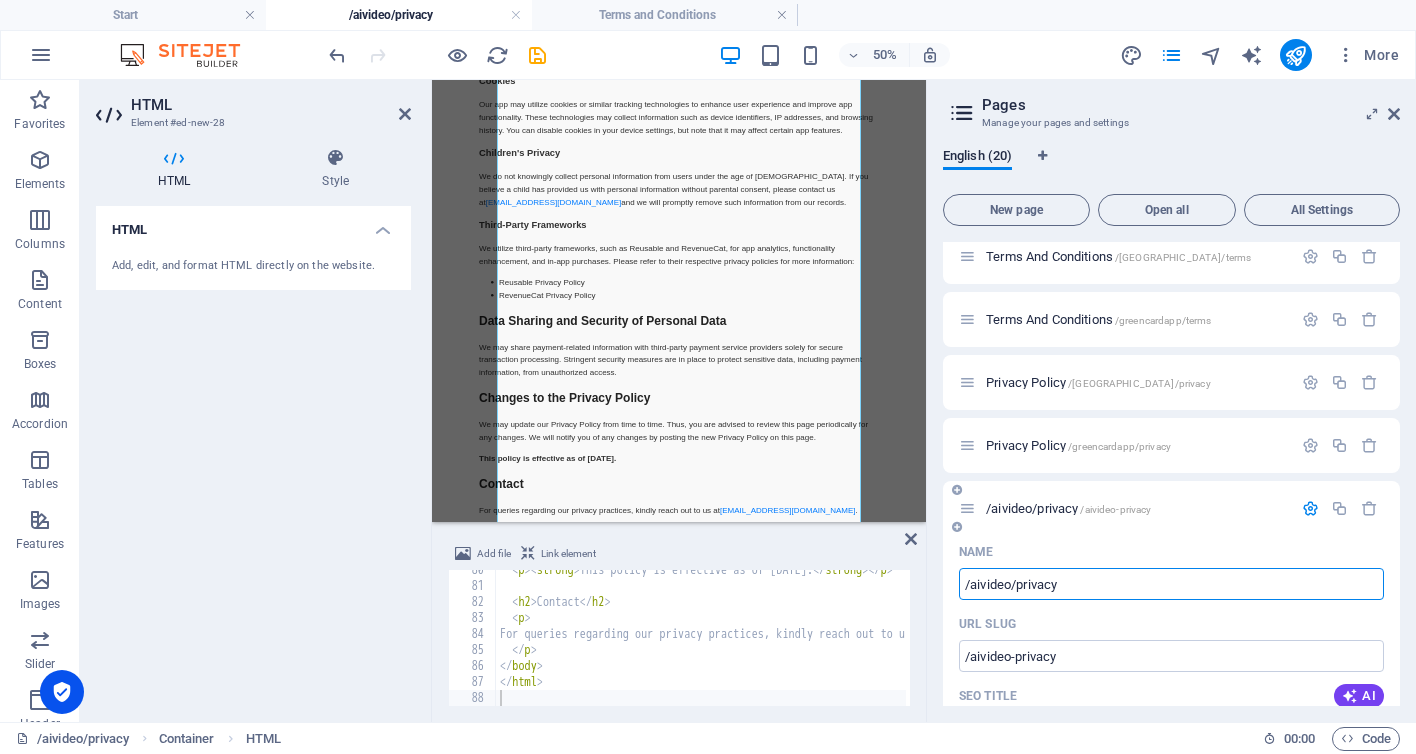 click on "/aivideo/privacy" at bounding box center (1171, 584) 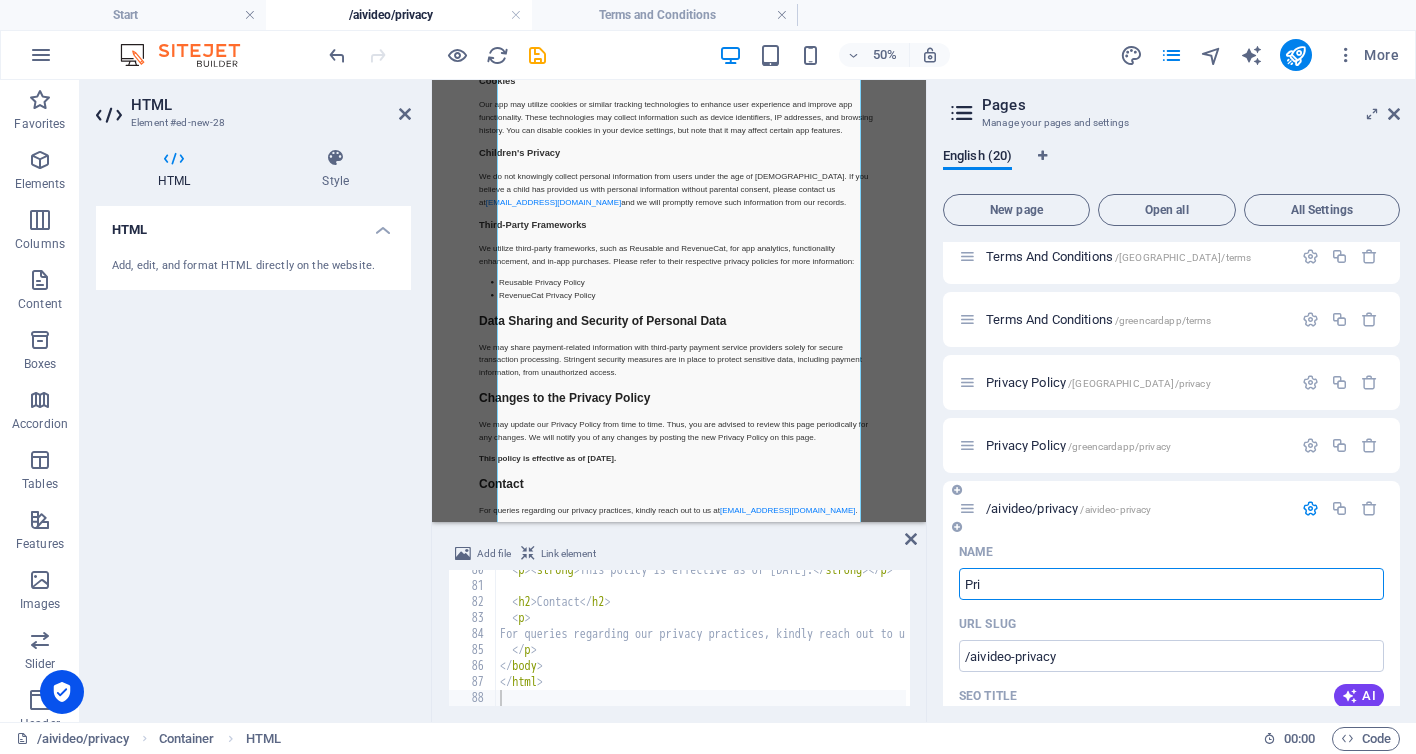 type on "Pri" 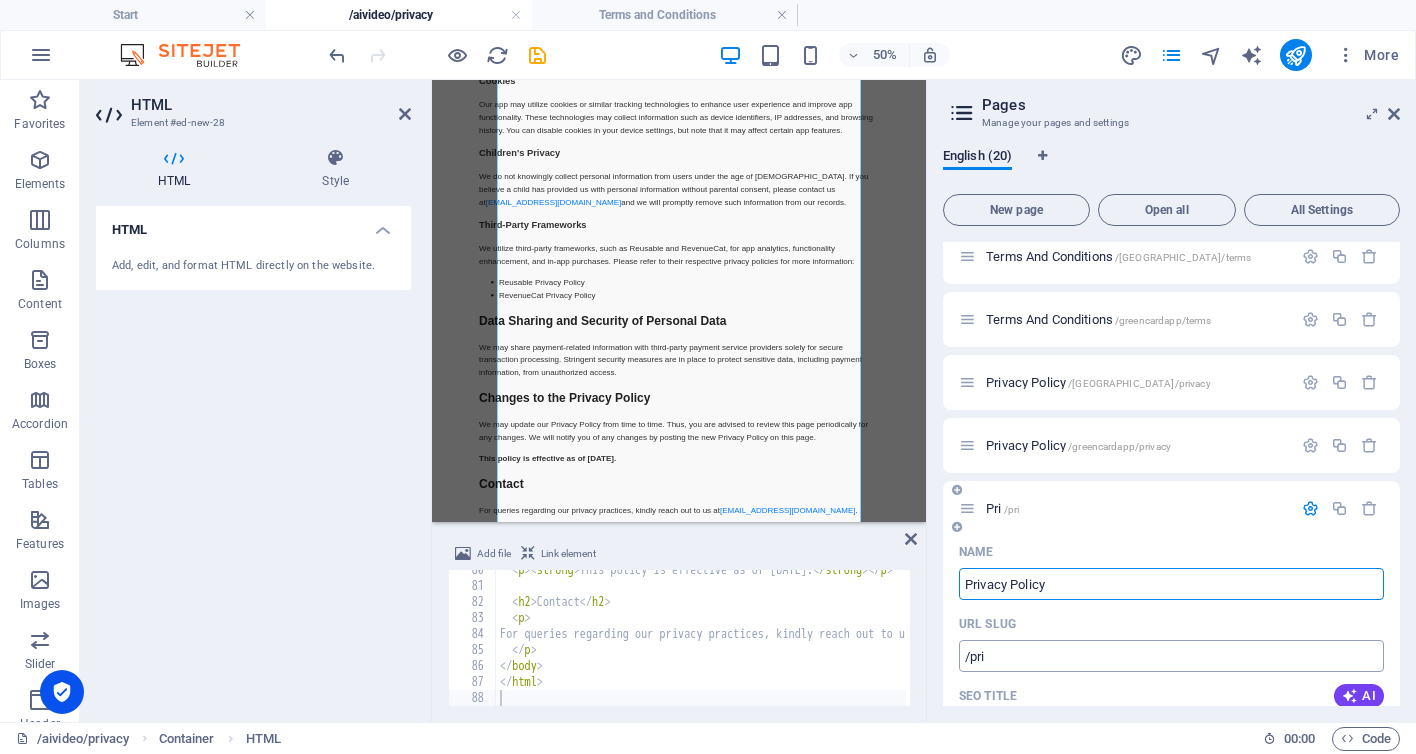 type on "Privacy Policy" 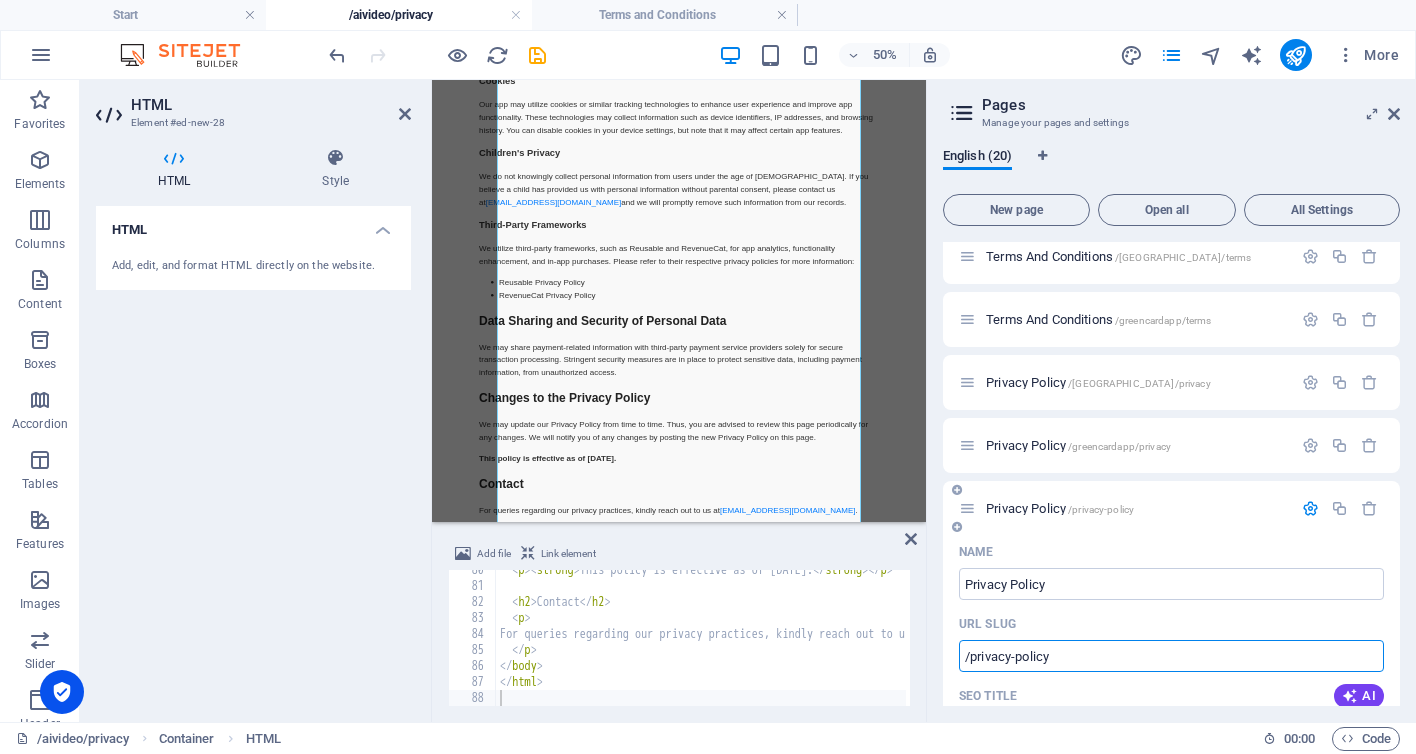 click on "/privacy-policy" at bounding box center [1171, 656] 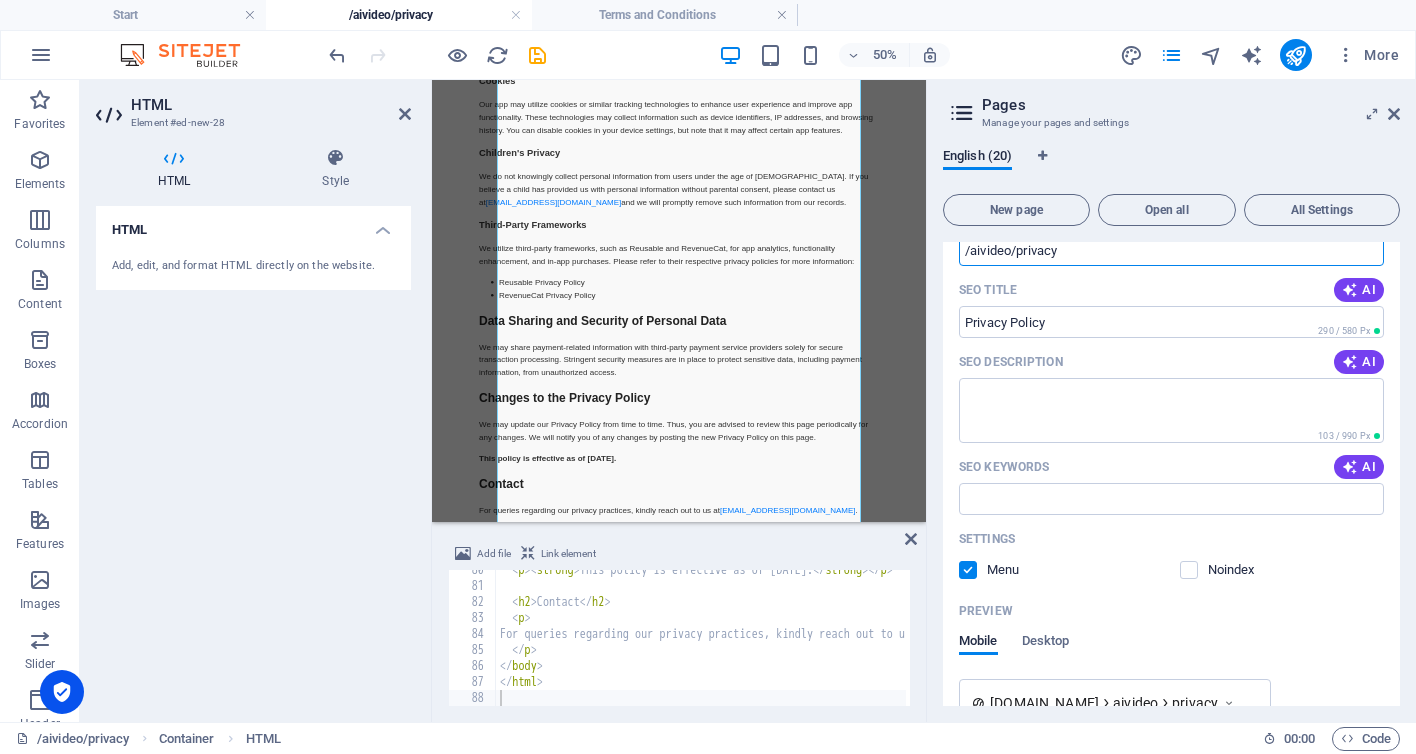 scroll, scrollTop: 1318, scrollLeft: 0, axis: vertical 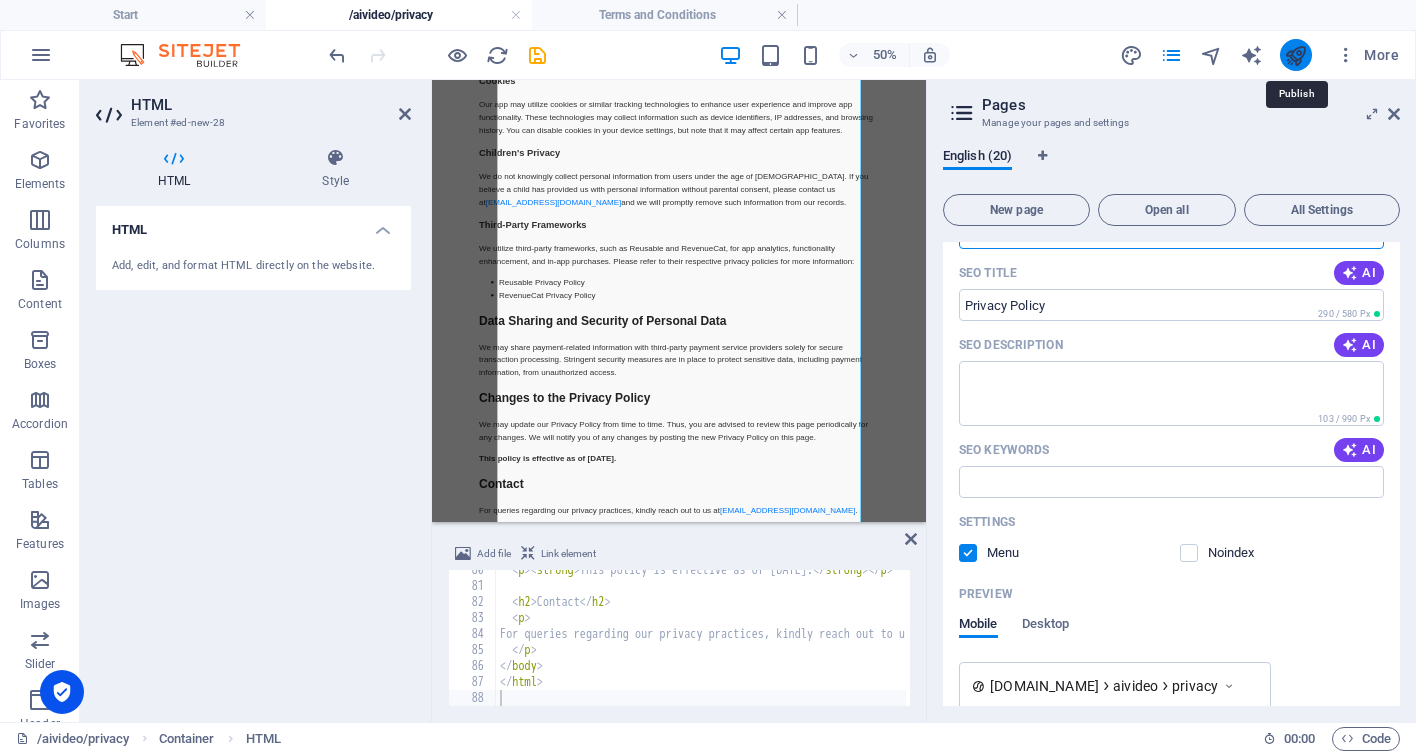 type on "/aivideo/privacy" 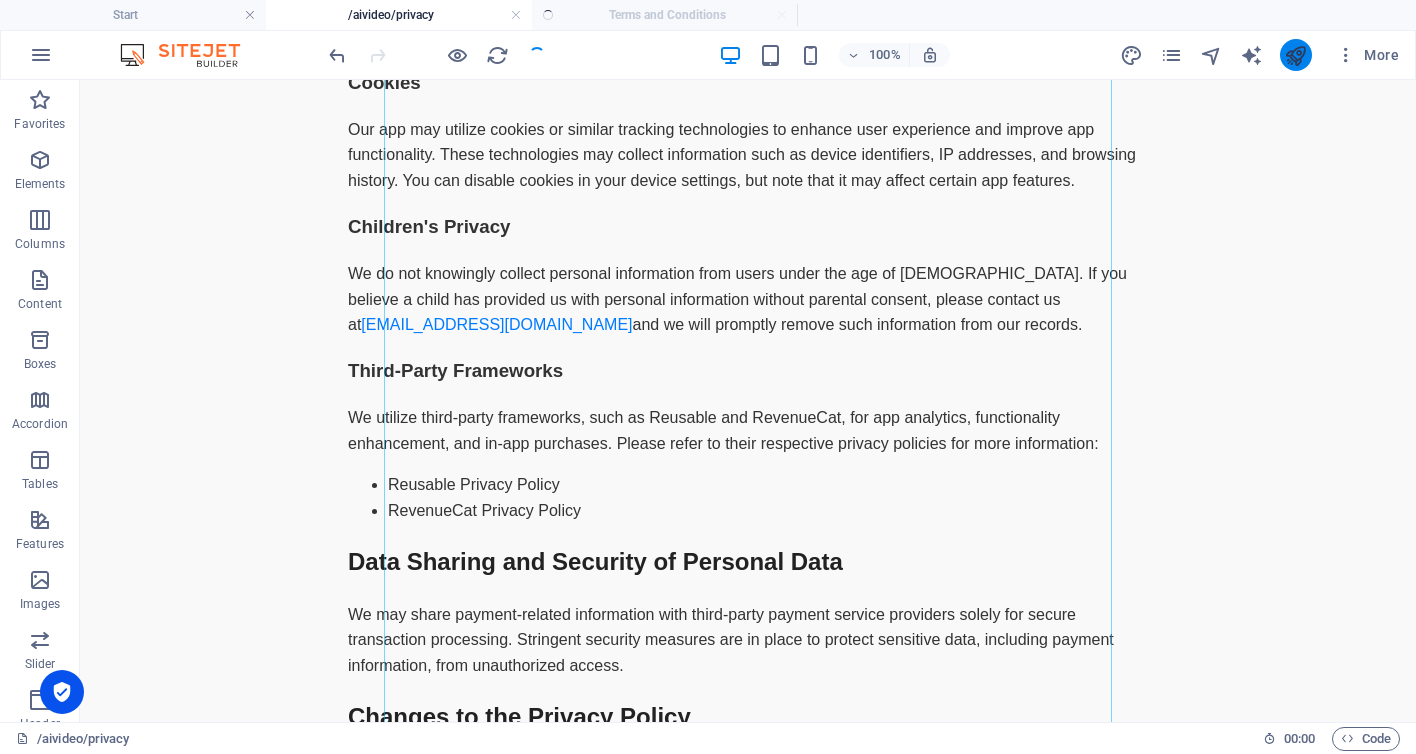 click at bounding box center [1296, 55] 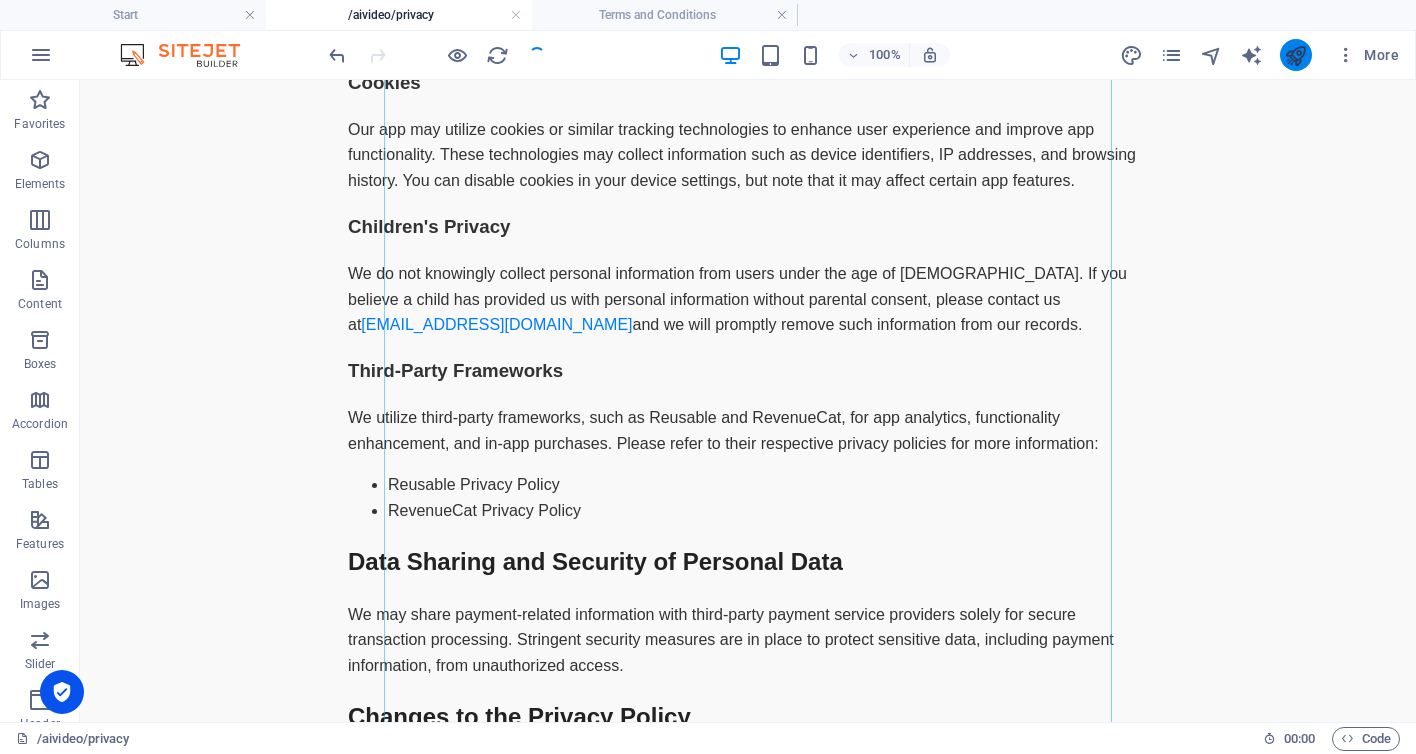 click at bounding box center [1296, 55] 